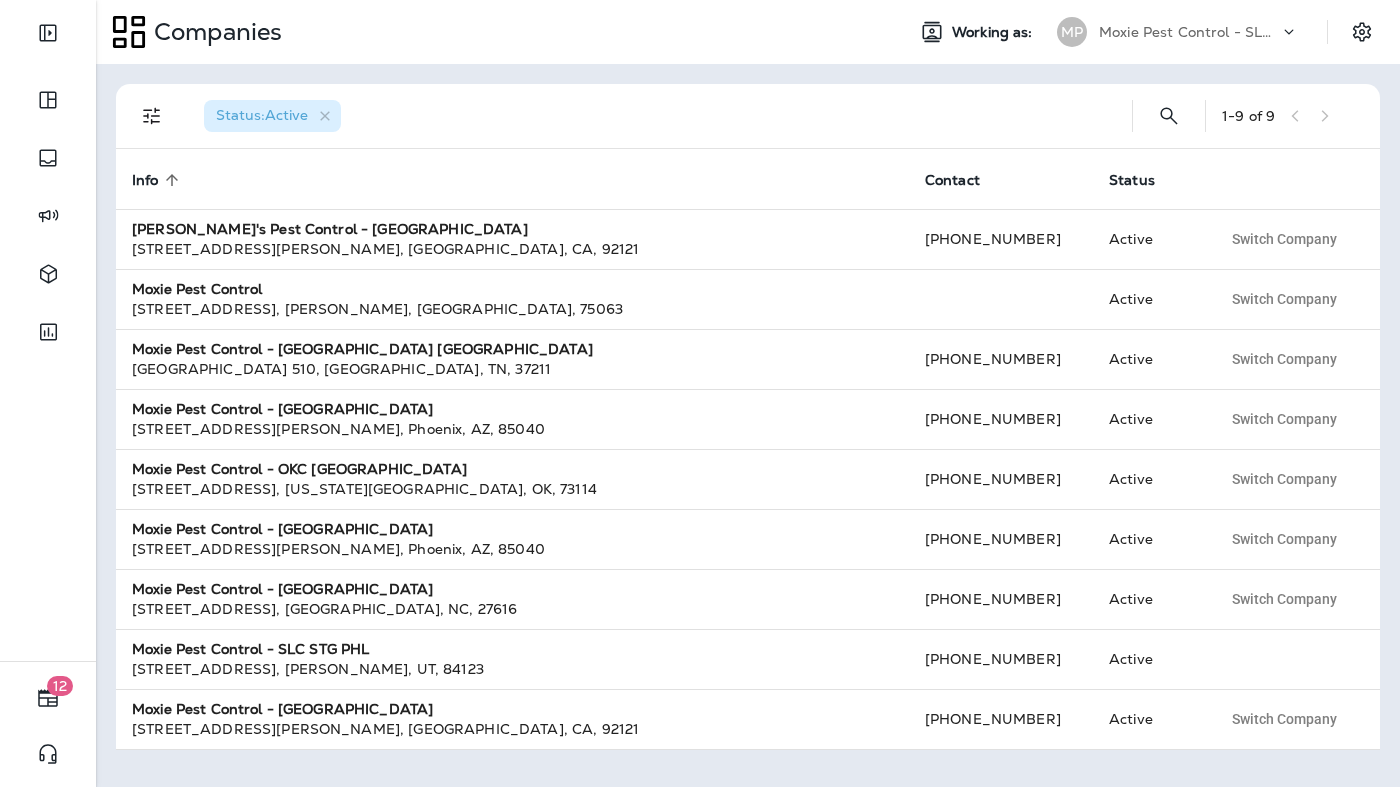 scroll, scrollTop: 0, scrollLeft: 0, axis: both 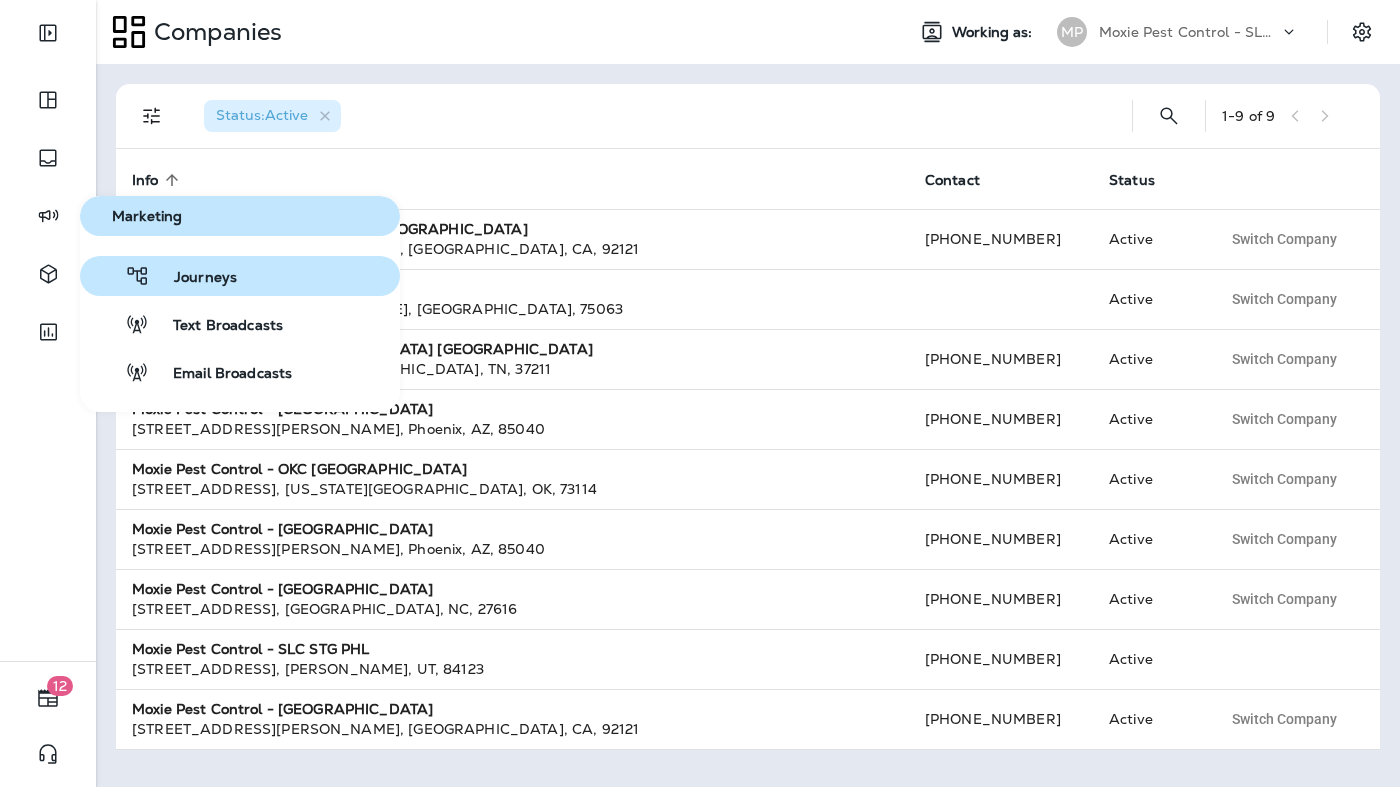 click on "Journeys" at bounding box center [193, 278] 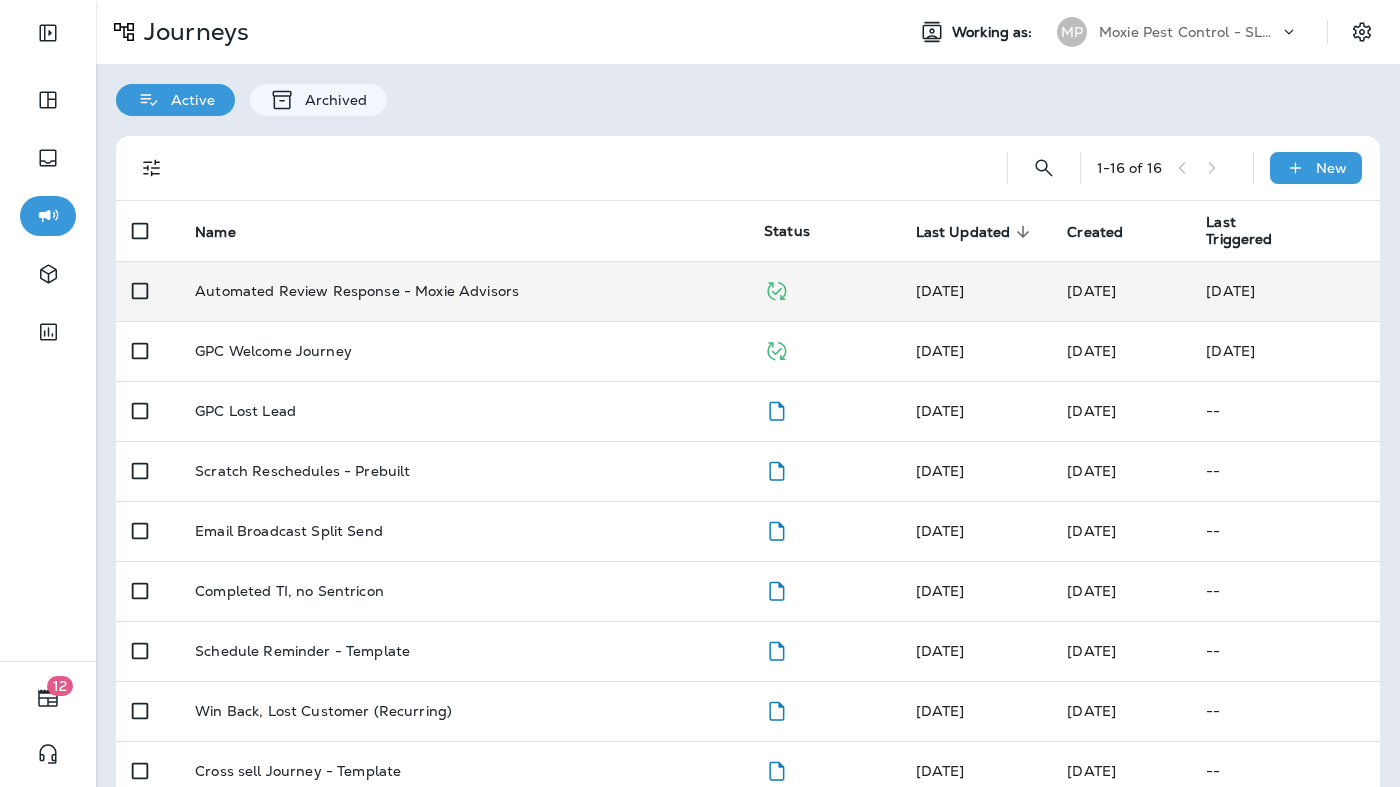 click on "Automated Review Response - Moxie Advisors" at bounding box center (357, 291) 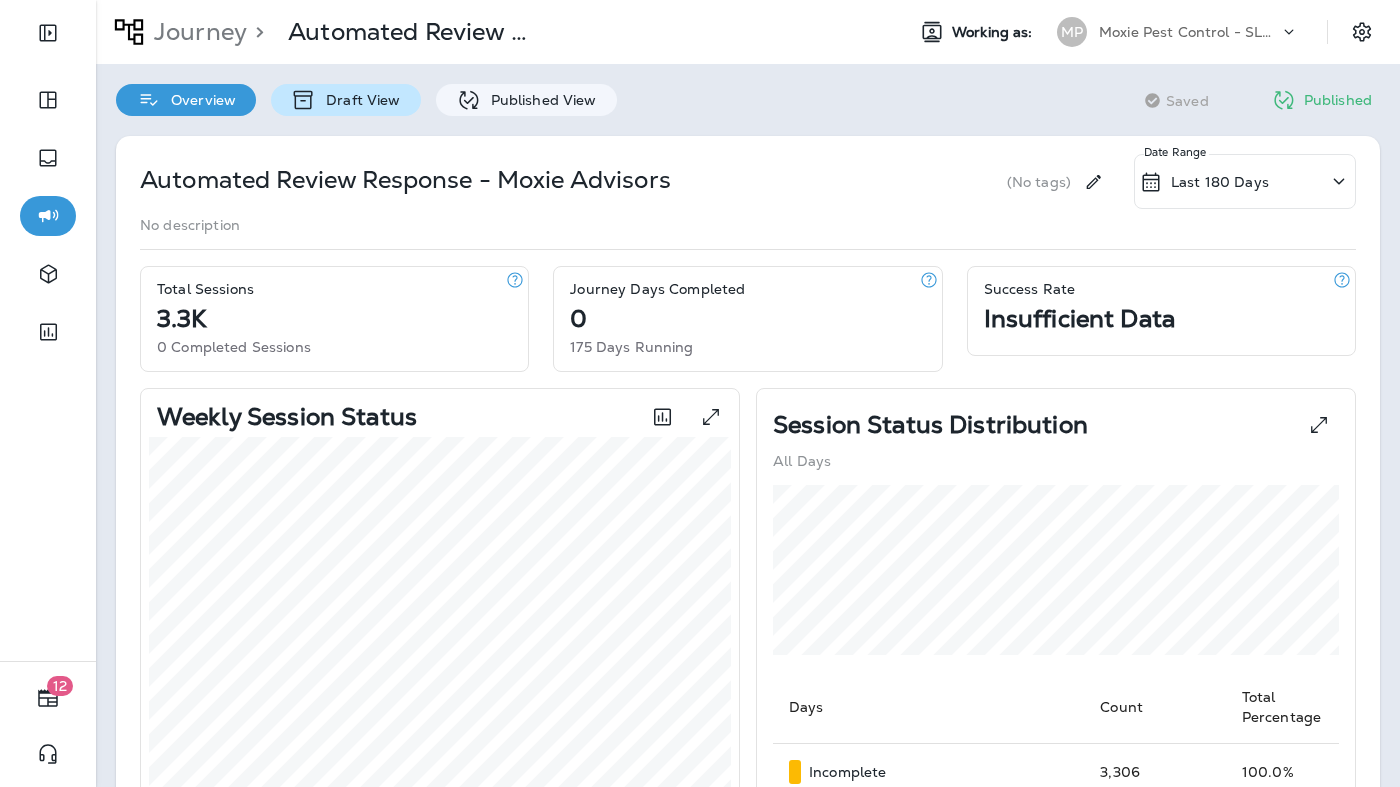 click on "Draft View" at bounding box center [358, 100] 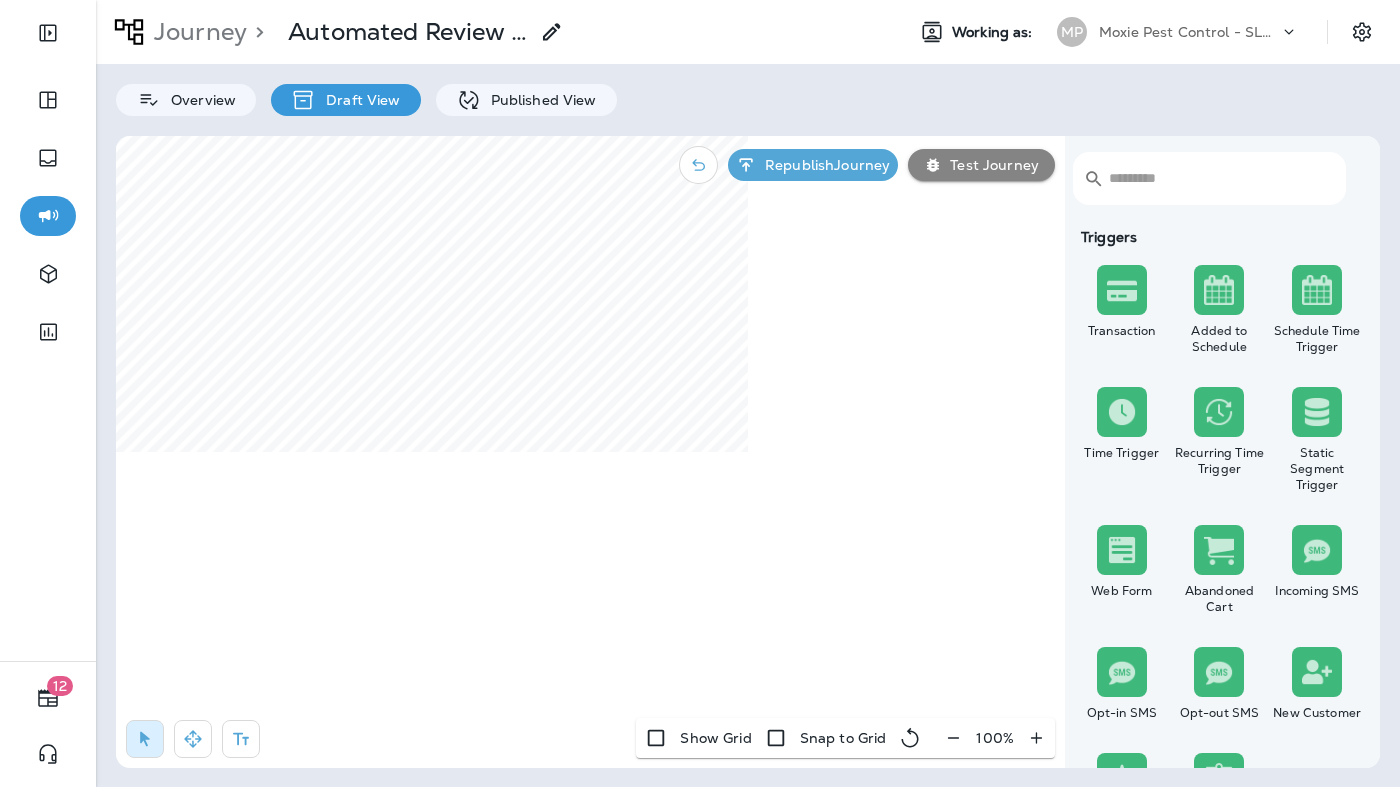 click 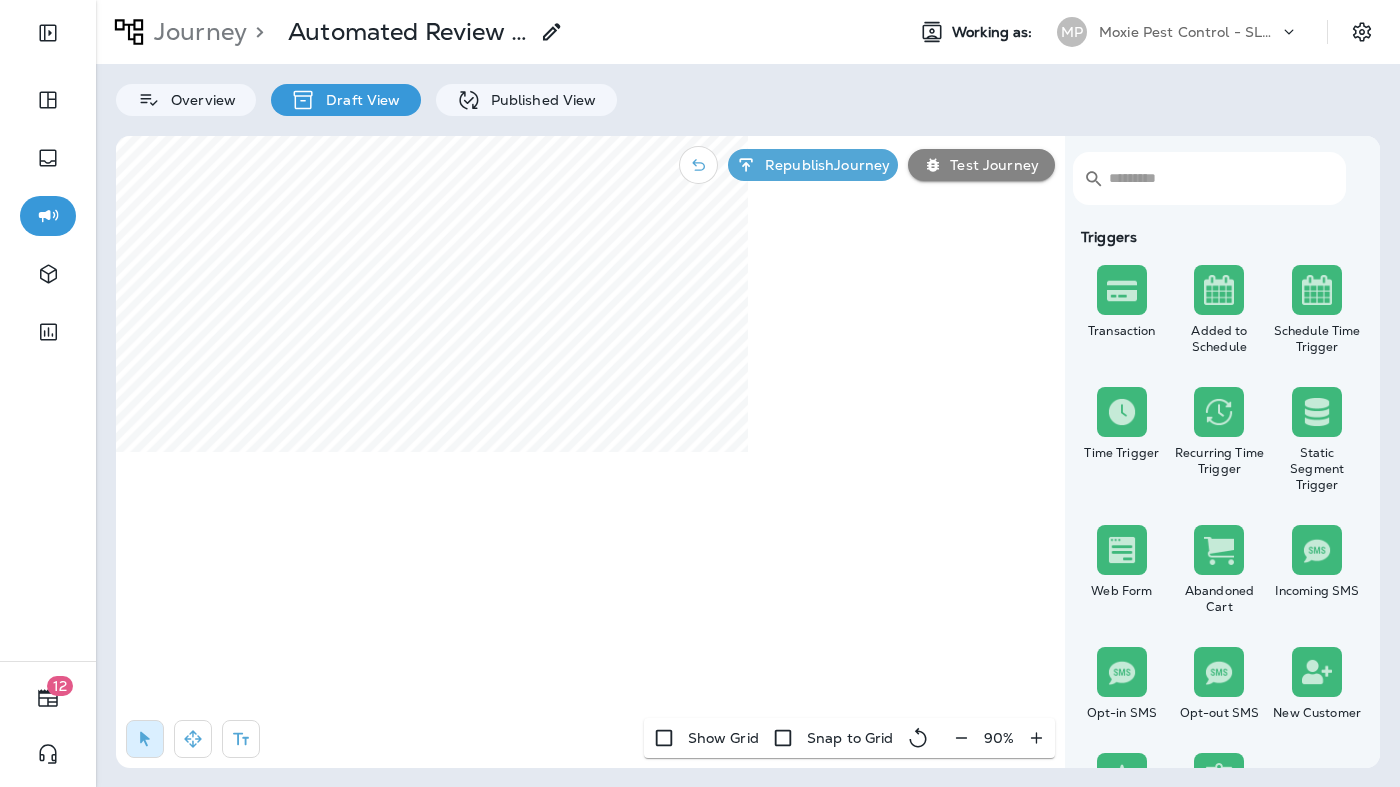 click 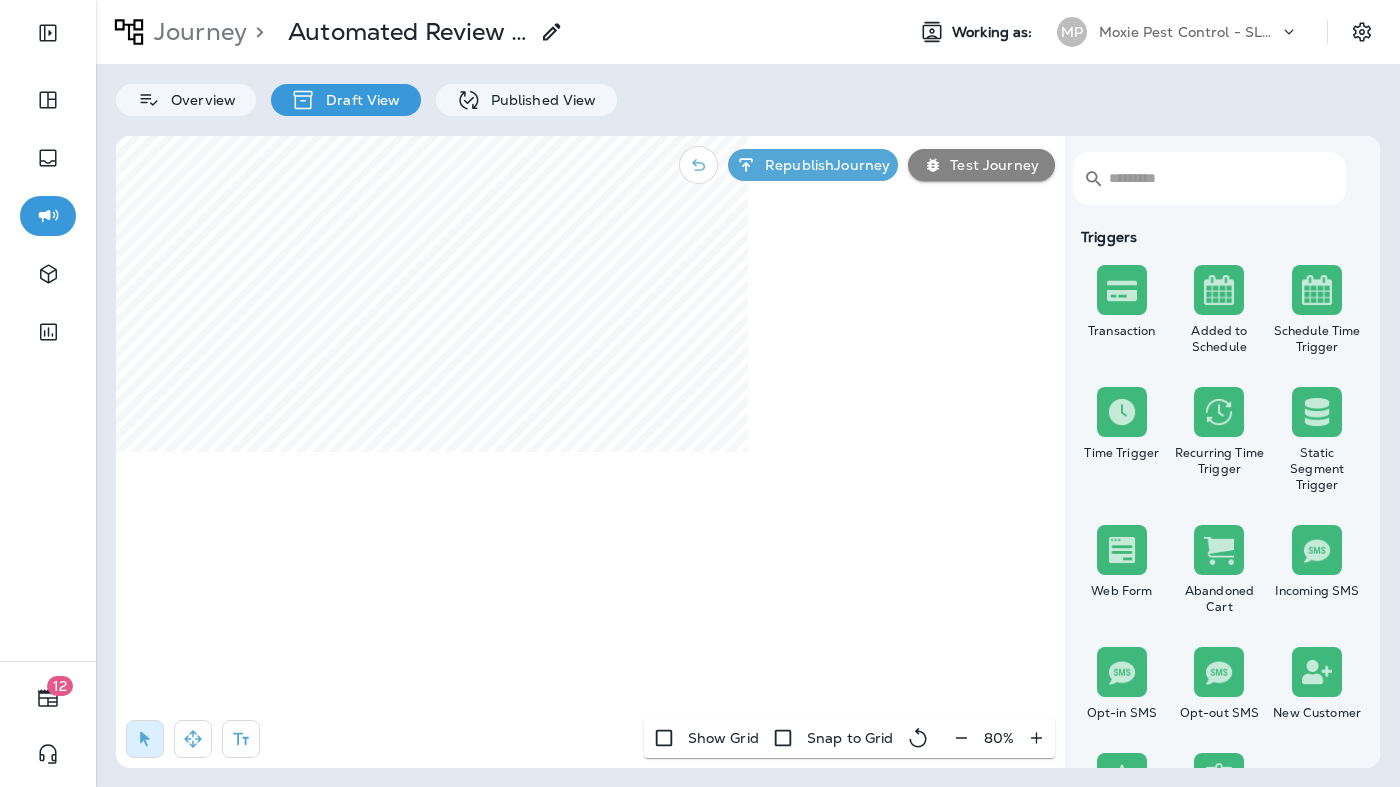click 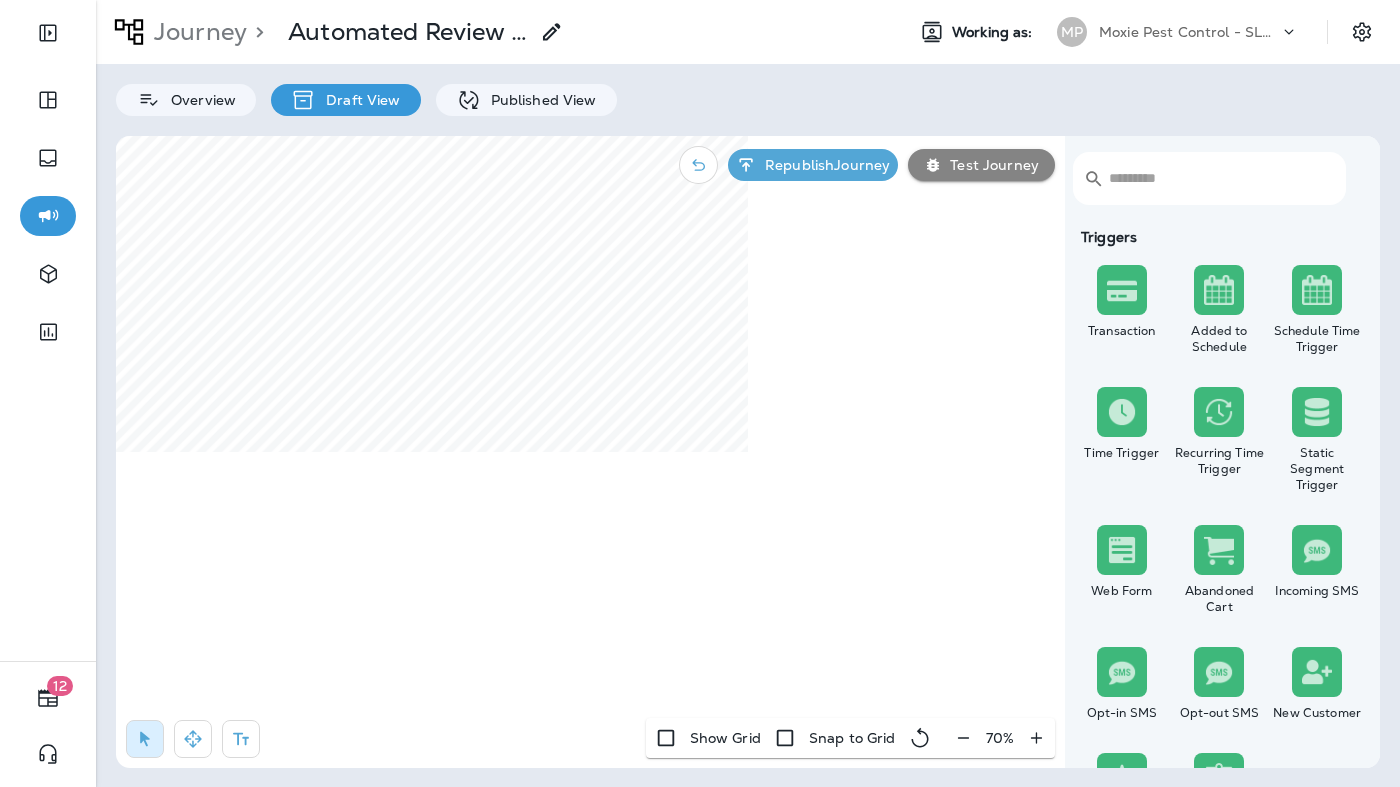 click at bounding box center [963, 738] 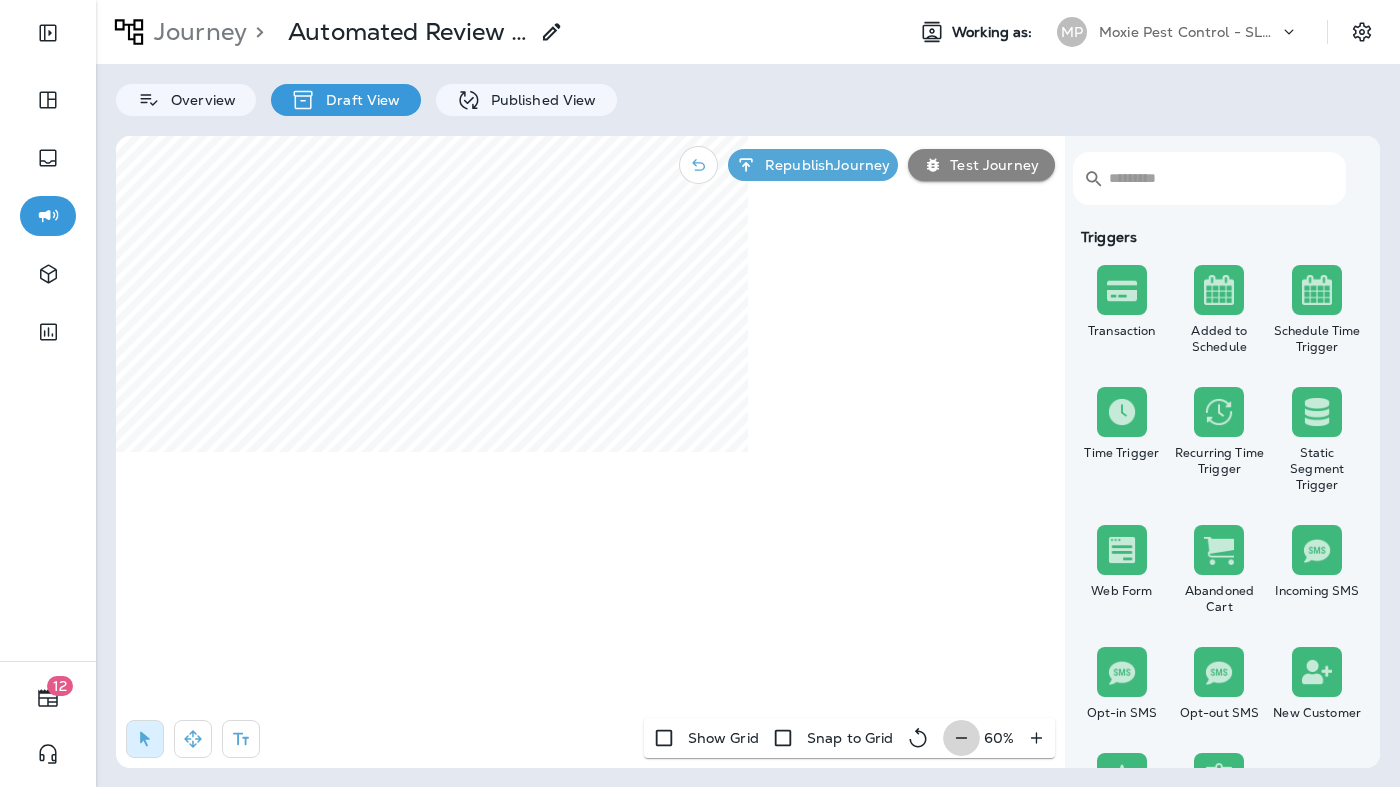 click 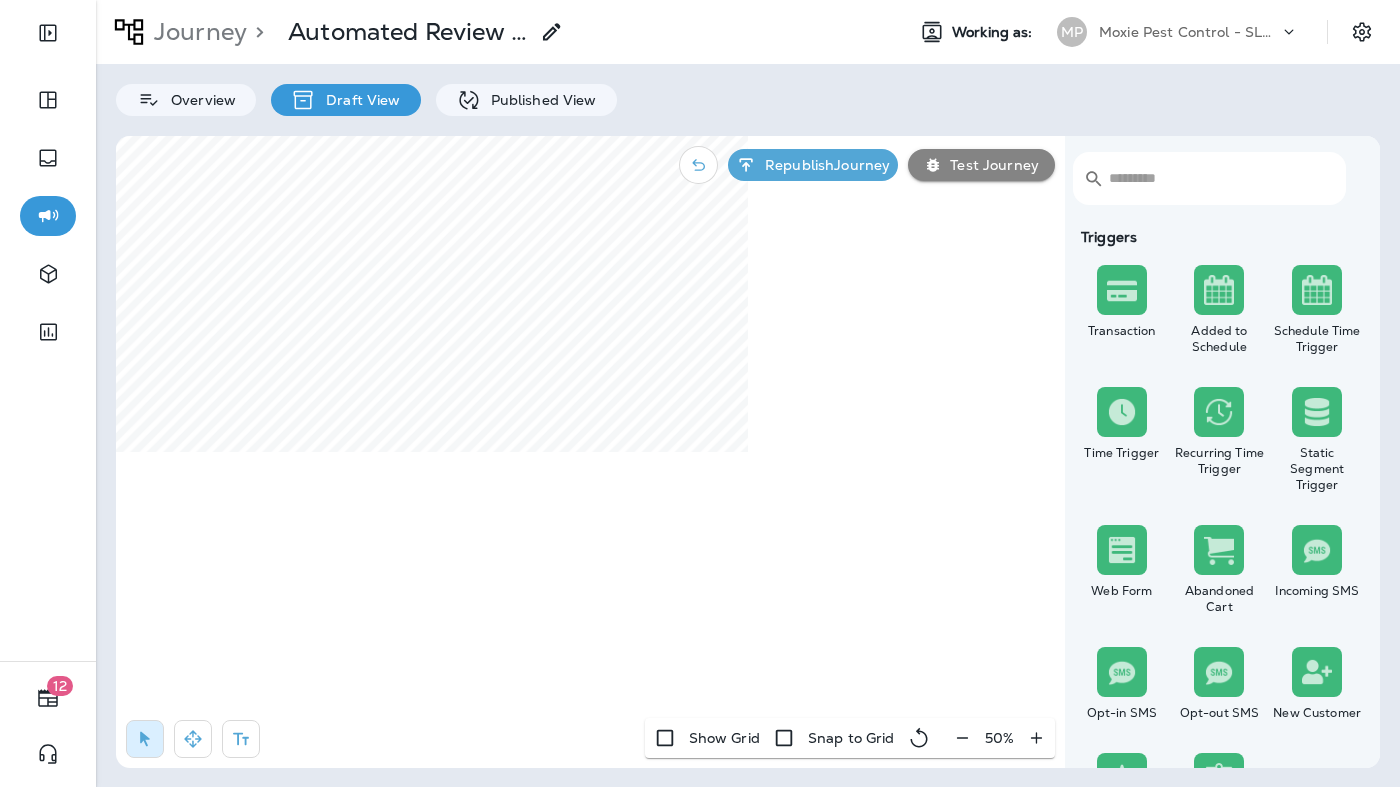 click on "50 %" at bounding box center (999, 738) 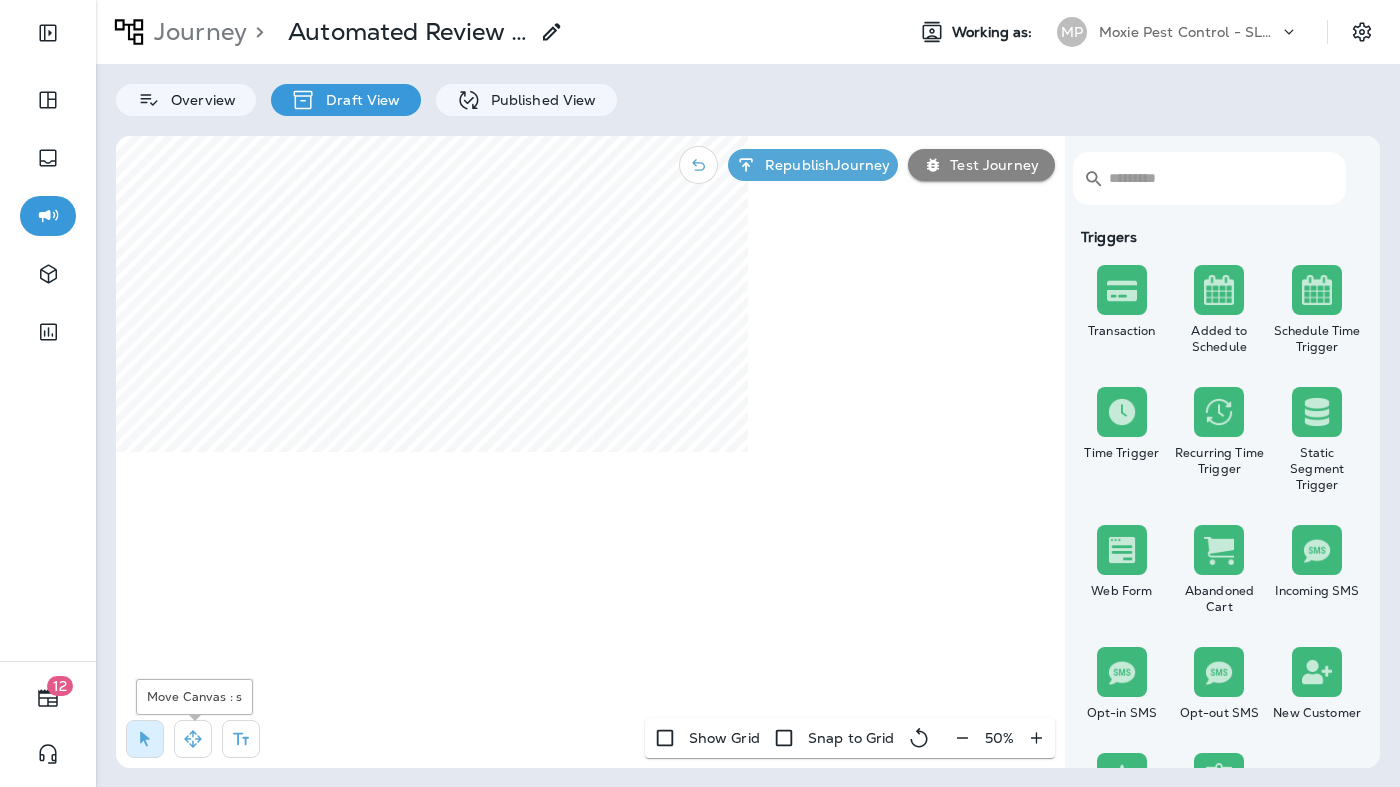 click 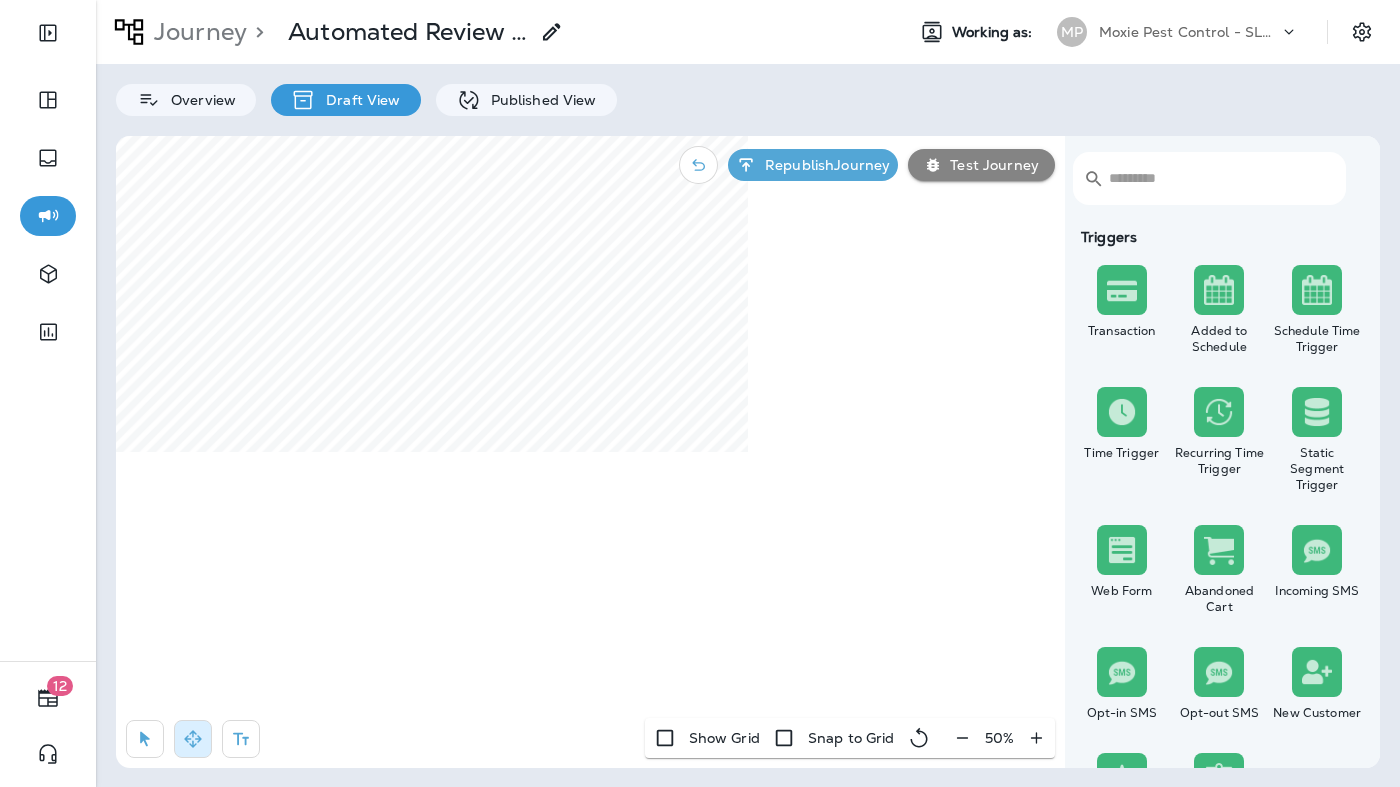 click on "12 Journey > Automated Review Response - Moxie Advisors Working as: MP Moxie Pest Control - SLC STG PHL Overview Draft View Published View ​ ​ Triggers Transaction Added to Schedule Schedule Time Trigger Time Trigger Recurring Time Trigger Static Segment Trigger Web Form Abandoned Cart Incoming SMS Opt-in SMS Opt-out SMS New Customer New Review Survey Completed Actions Time Delay Await SMS Reply Rate Limit Send Email Send SMS Send MMS Send Mailer Send Notification End Journey A/B Split A/B Testing Add to Static Segment Remove from Static Segment Add to Facebook Audience Remove from Facebook Audience Add to Google Ads Audience Remove from Google Ads Audience Add to Mailbox Power Remove from Mailbox Power Send Survey SMS Send Survey Email Webhook Contest Winners Recurring Contest Winners Add to DripDrop Reply to Review Conditions Check Data Field Check Email Status Repeat Customer Has Transaction Distance from Location SMS Subscription Status In Static Segment Has Offer Advanced SQL Condition Wizard   50 %" at bounding box center [700, 393] 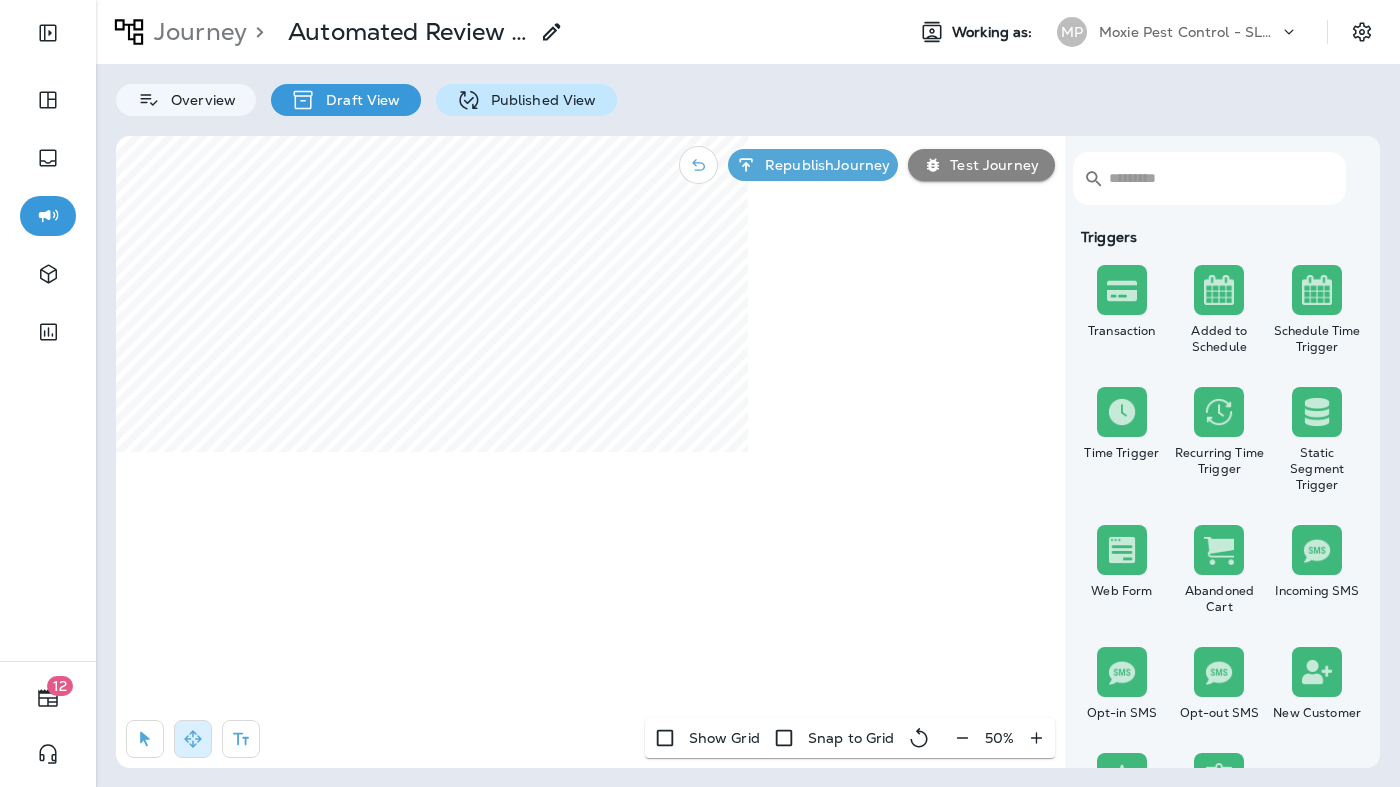 click on "Published View" at bounding box center [526, 100] 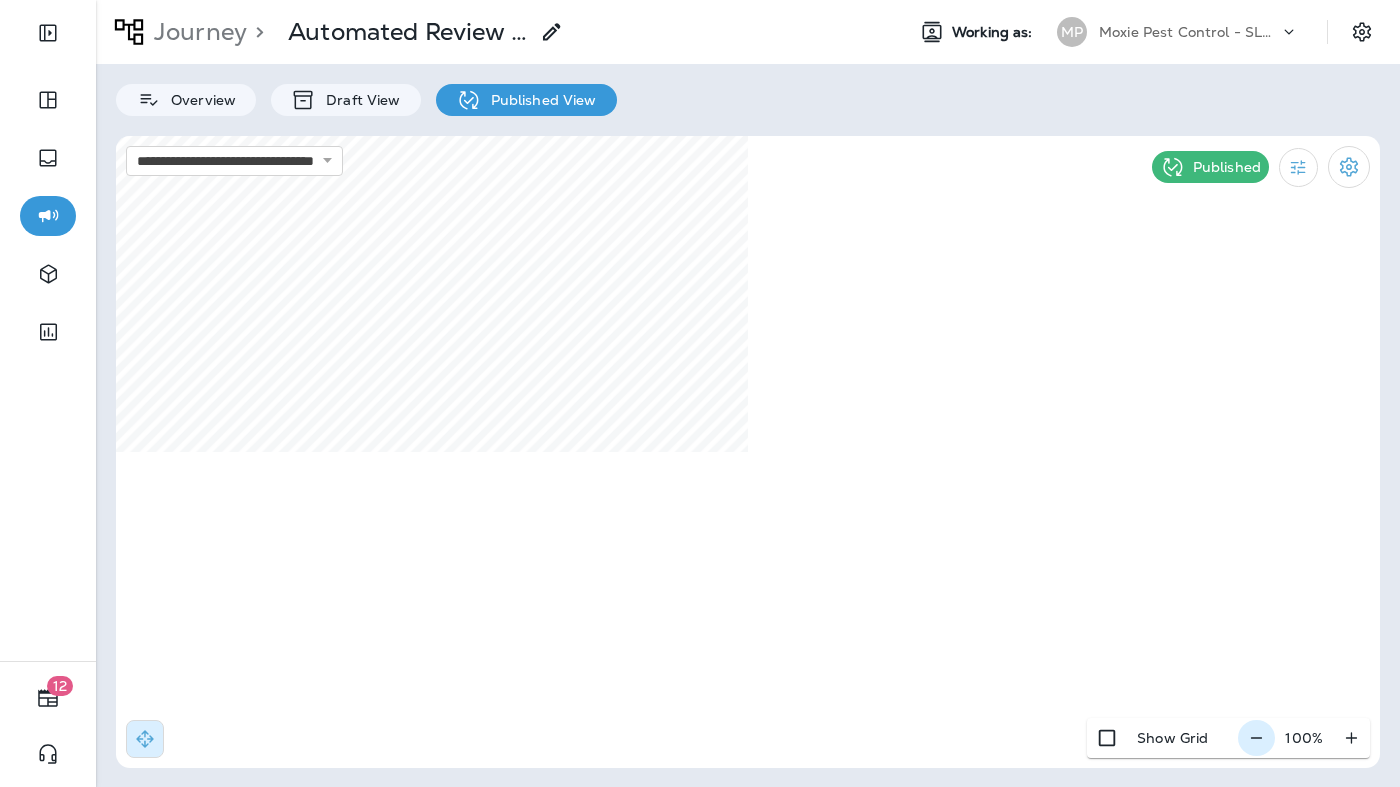 click 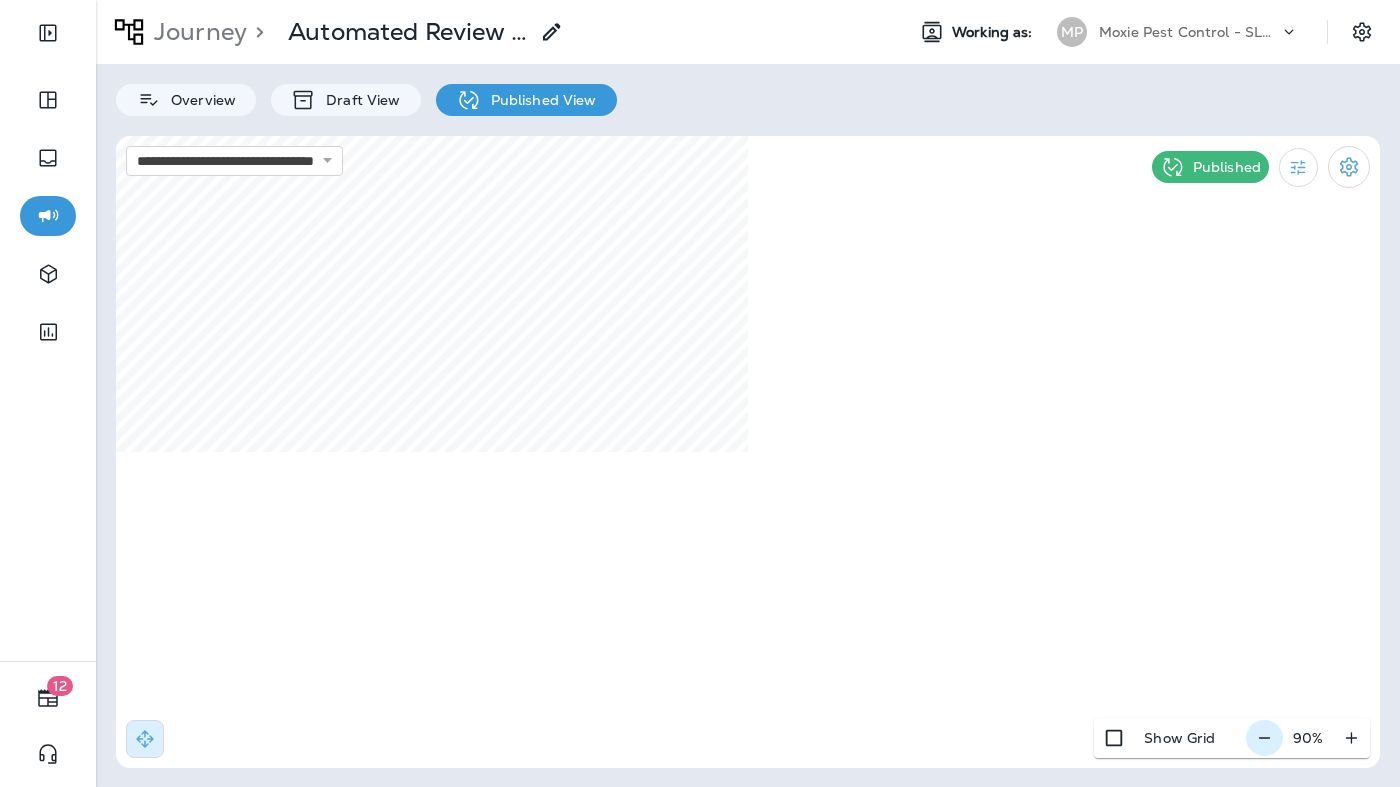 click 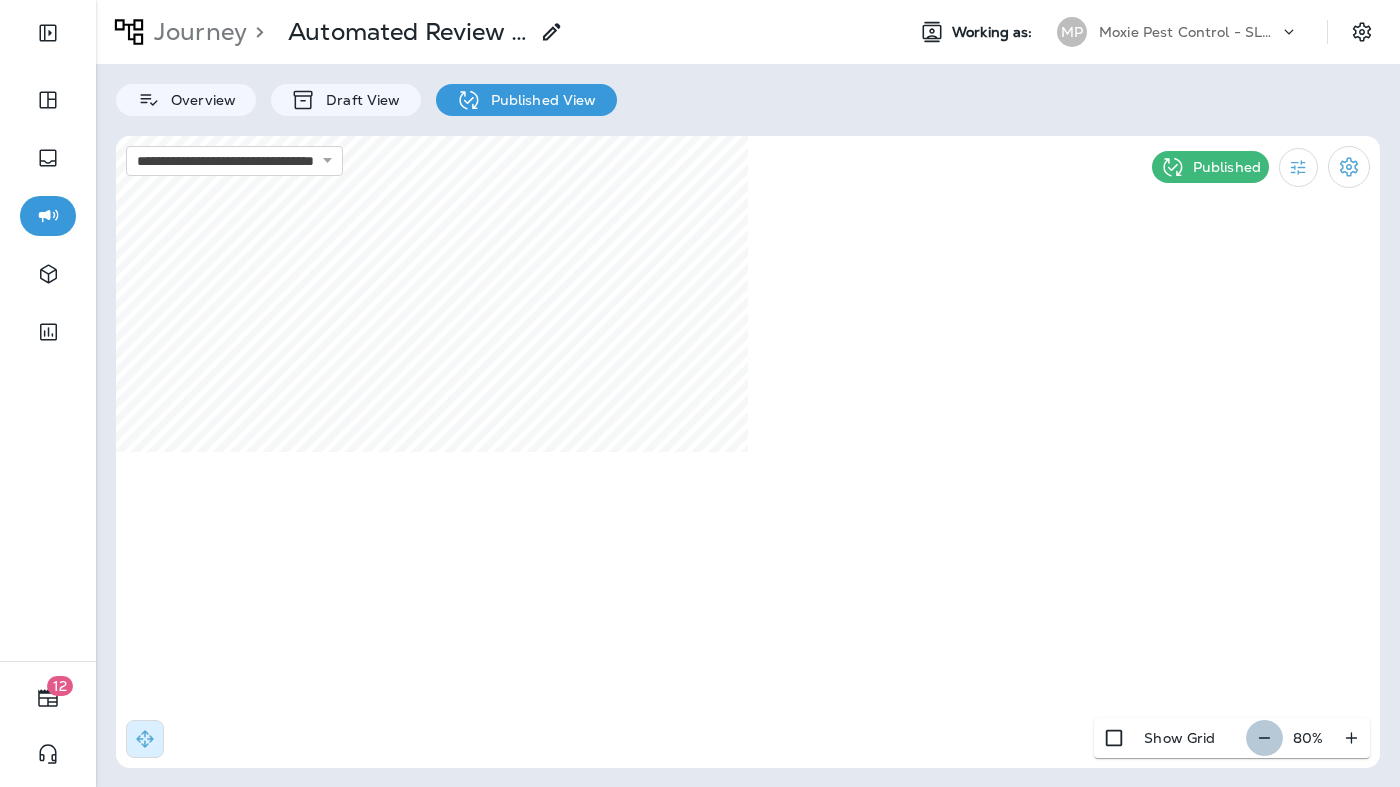 click 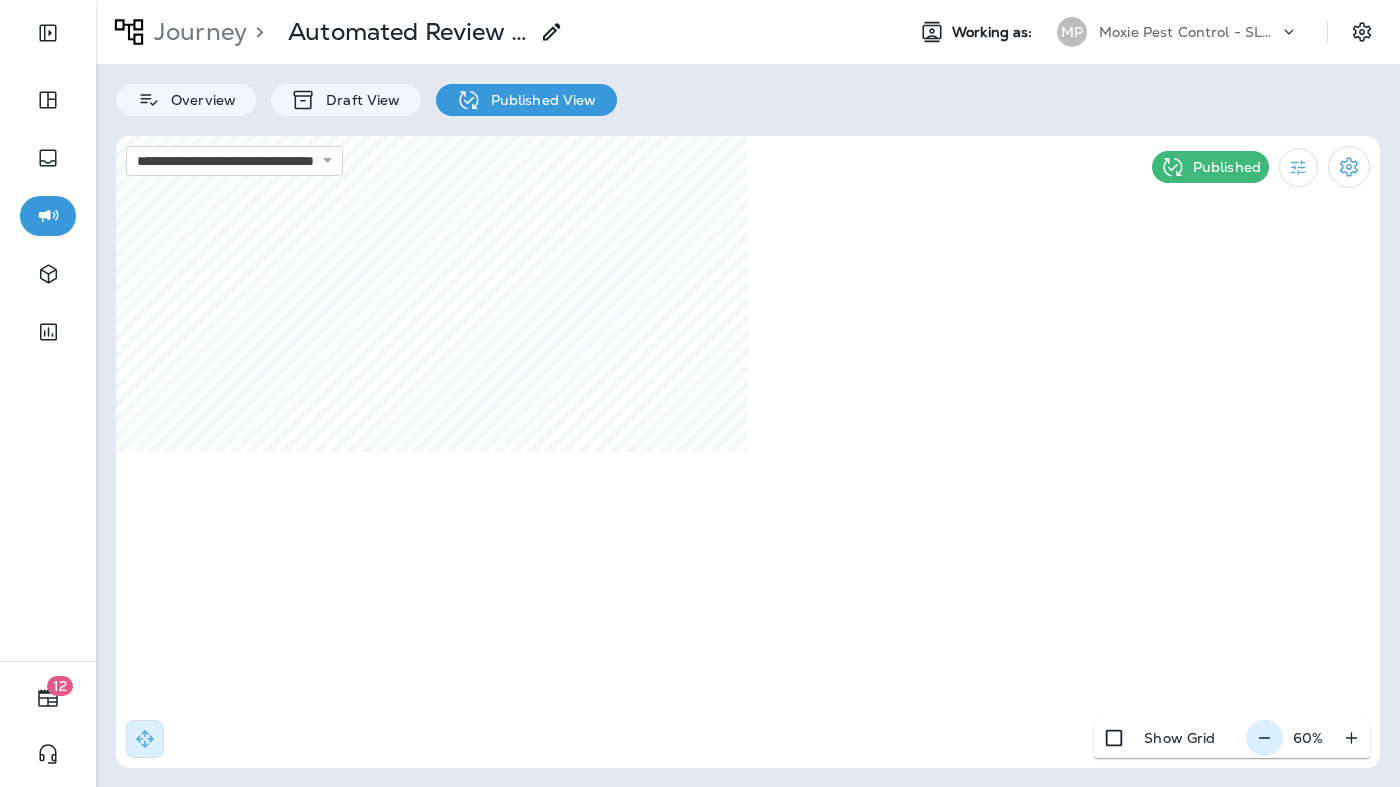 click 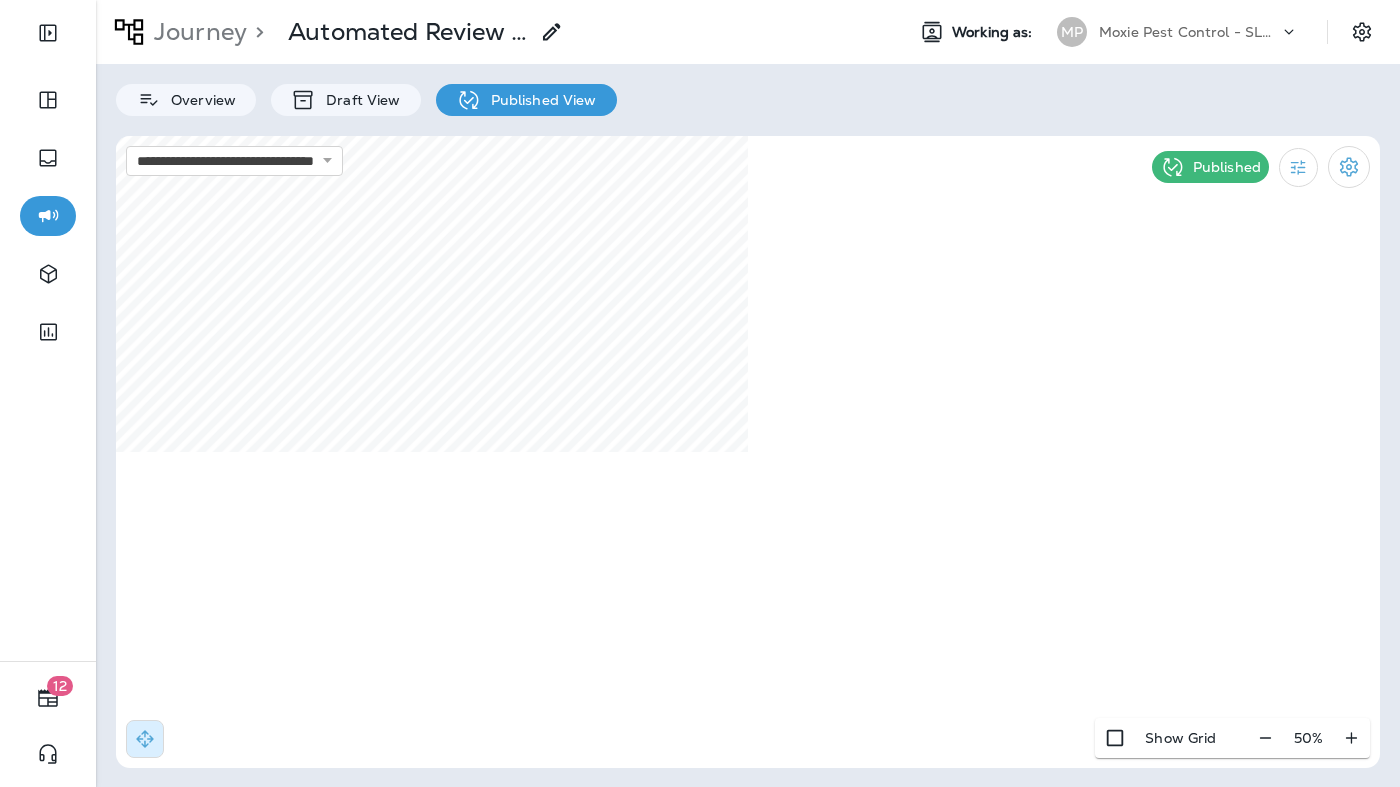 click on "**********" at bounding box center [748, 393] 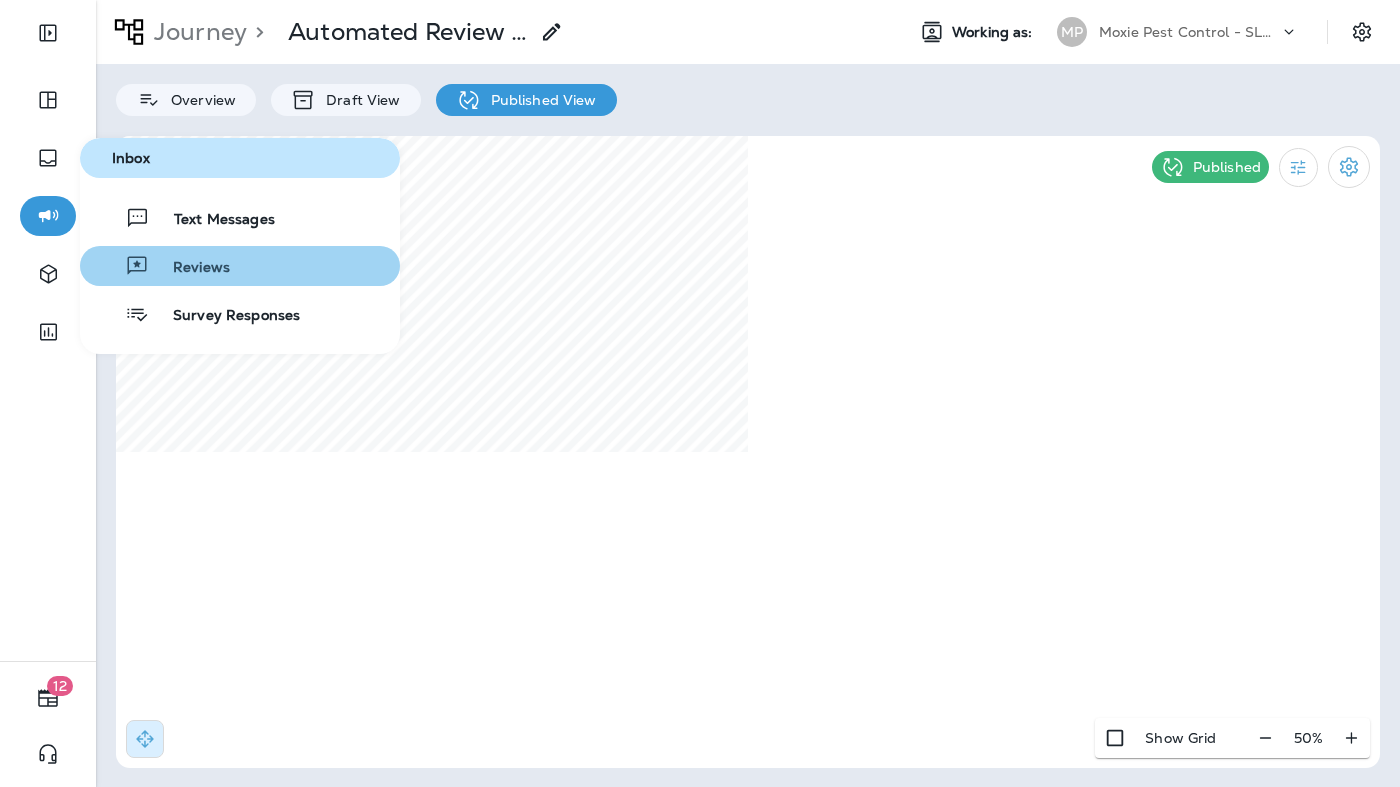 click on "Reviews" at bounding box center (189, 268) 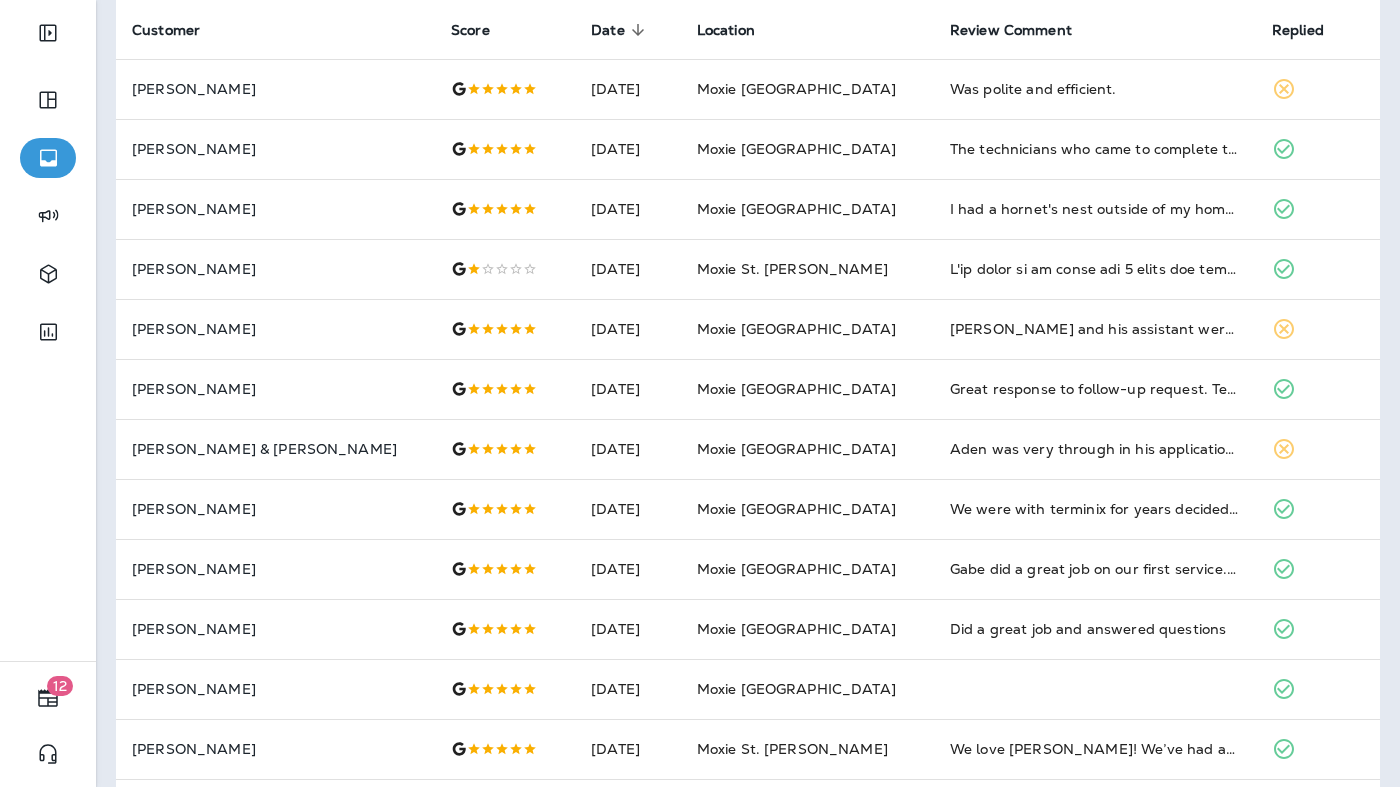 scroll, scrollTop: 143, scrollLeft: 0, axis: vertical 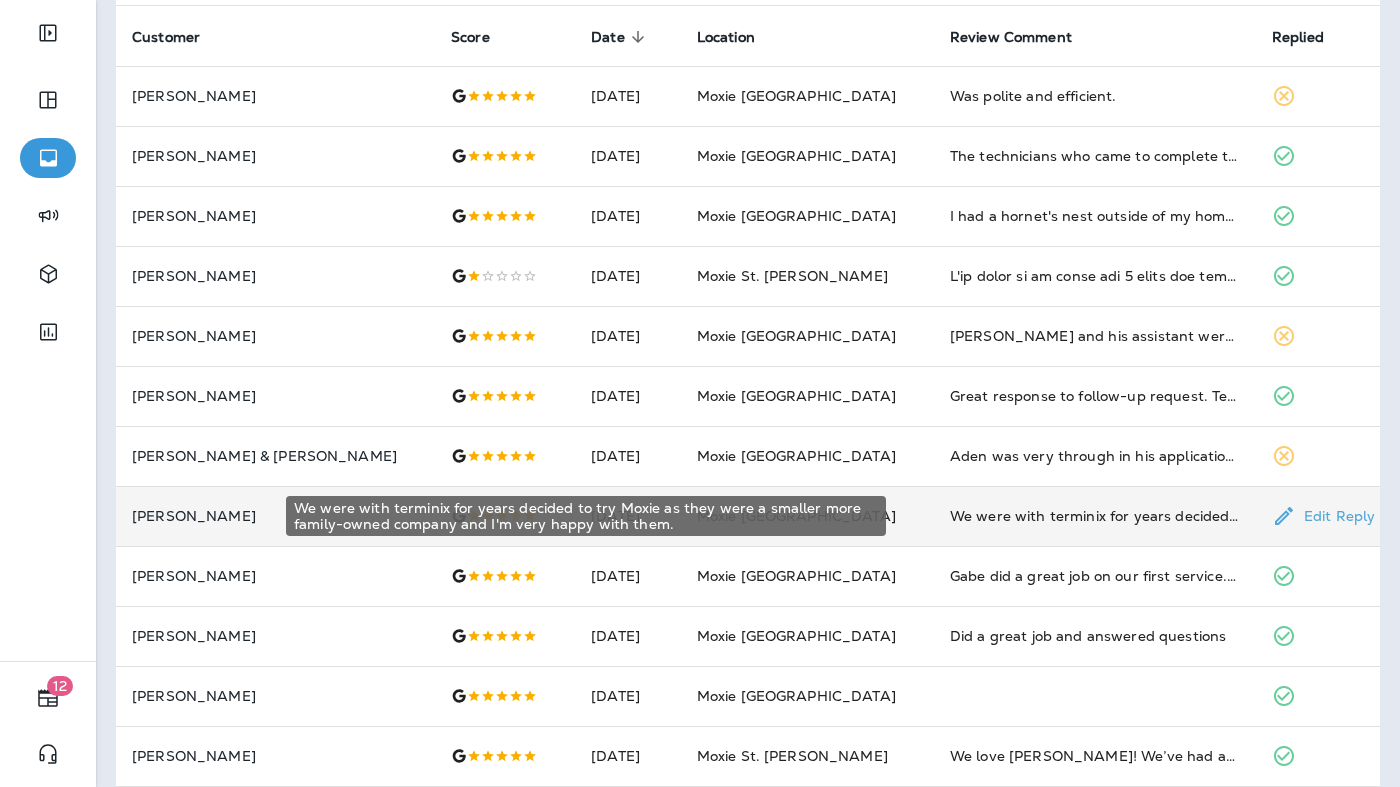 click on "We were with terminix for years decided to try Moxie as they were a smaller more family-owned company and I'm very happy with them." at bounding box center (1095, 516) 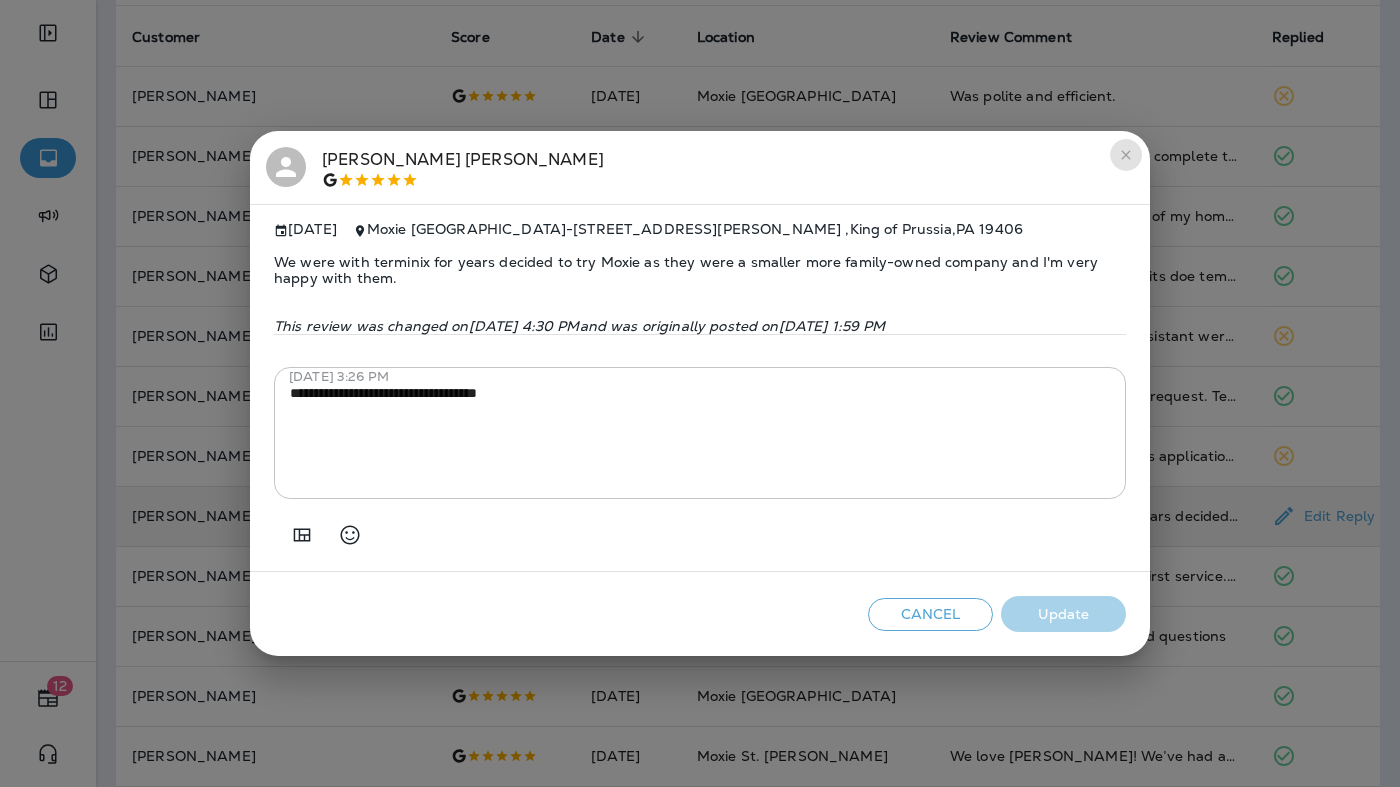 click at bounding box center [1126, 155] 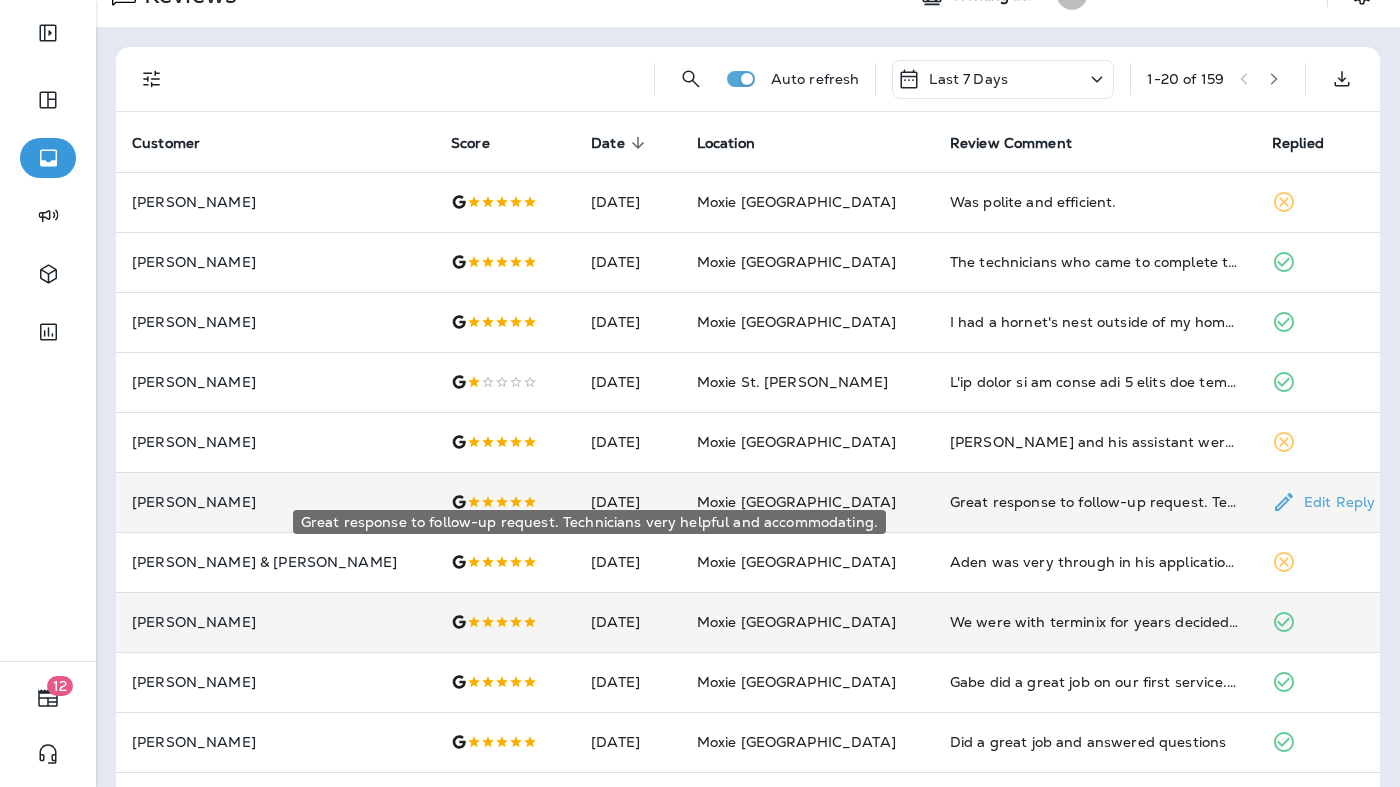 scroll, scrollTop: 3, scrollLeft: 0, axis: vertical 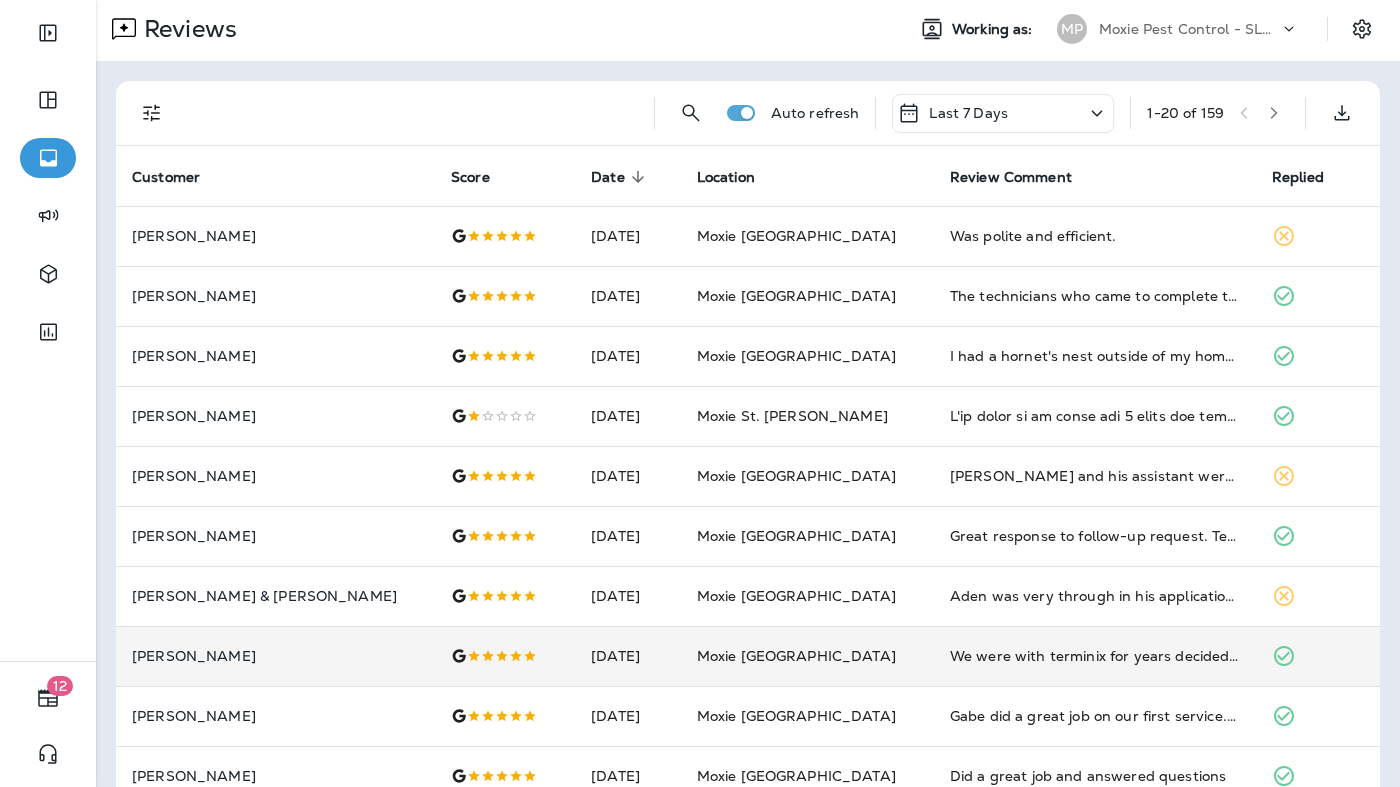click on "Moxie Pest Control - SLC STG PHL" at bounding box center (1189, 29) 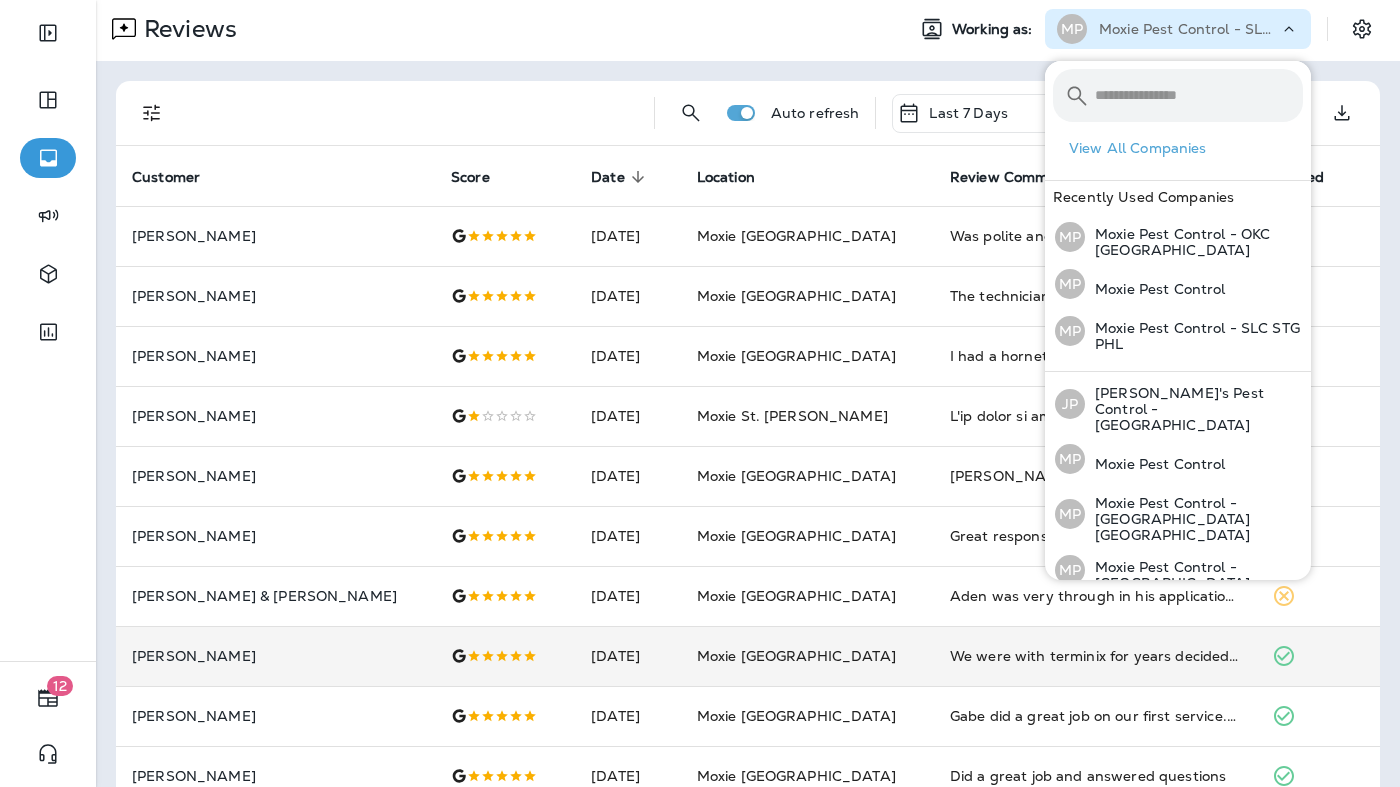 click on "Auto refresh       Last 7 Days 1  -  20   of 159" at bounding box center (752, 113) 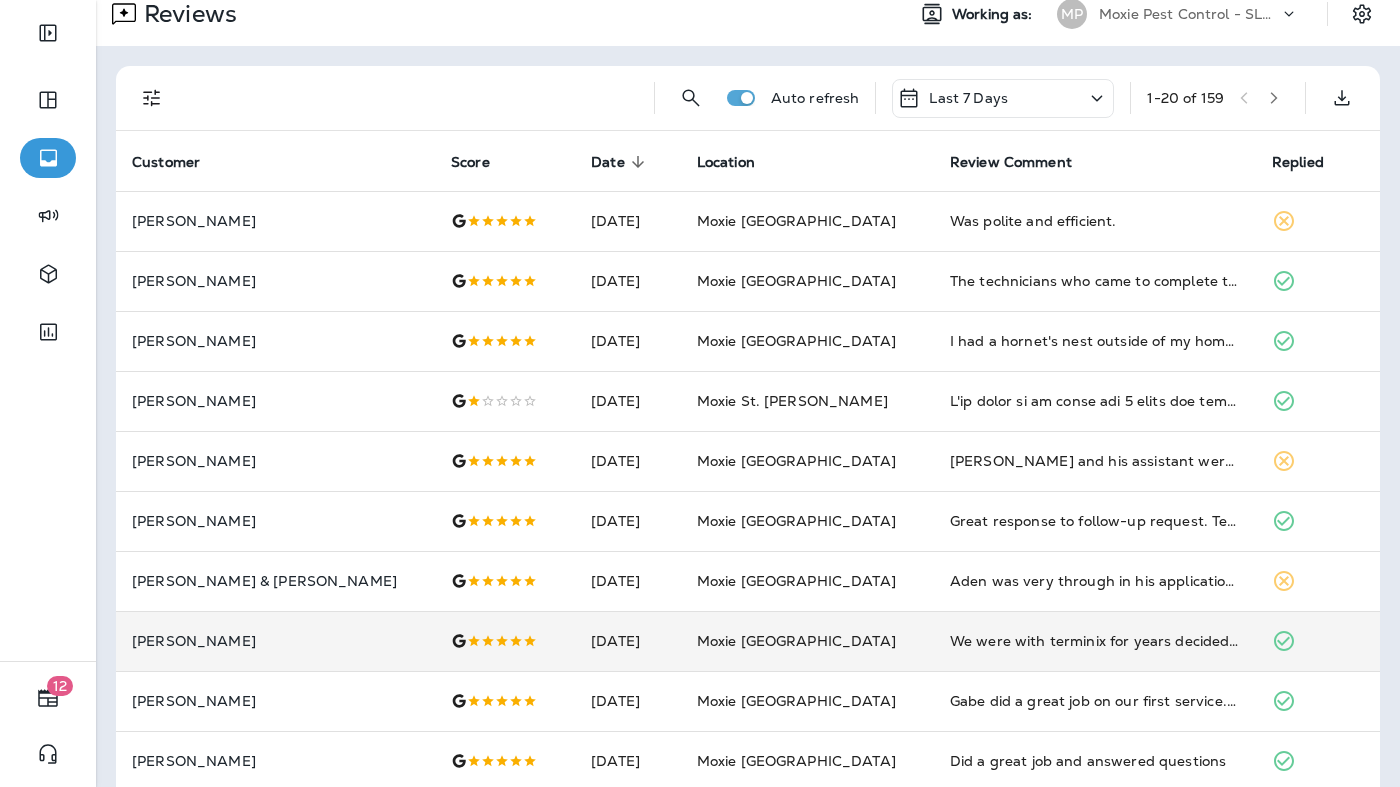 scroll, scrollTop: 0, scrollLeft: 0, axis: both 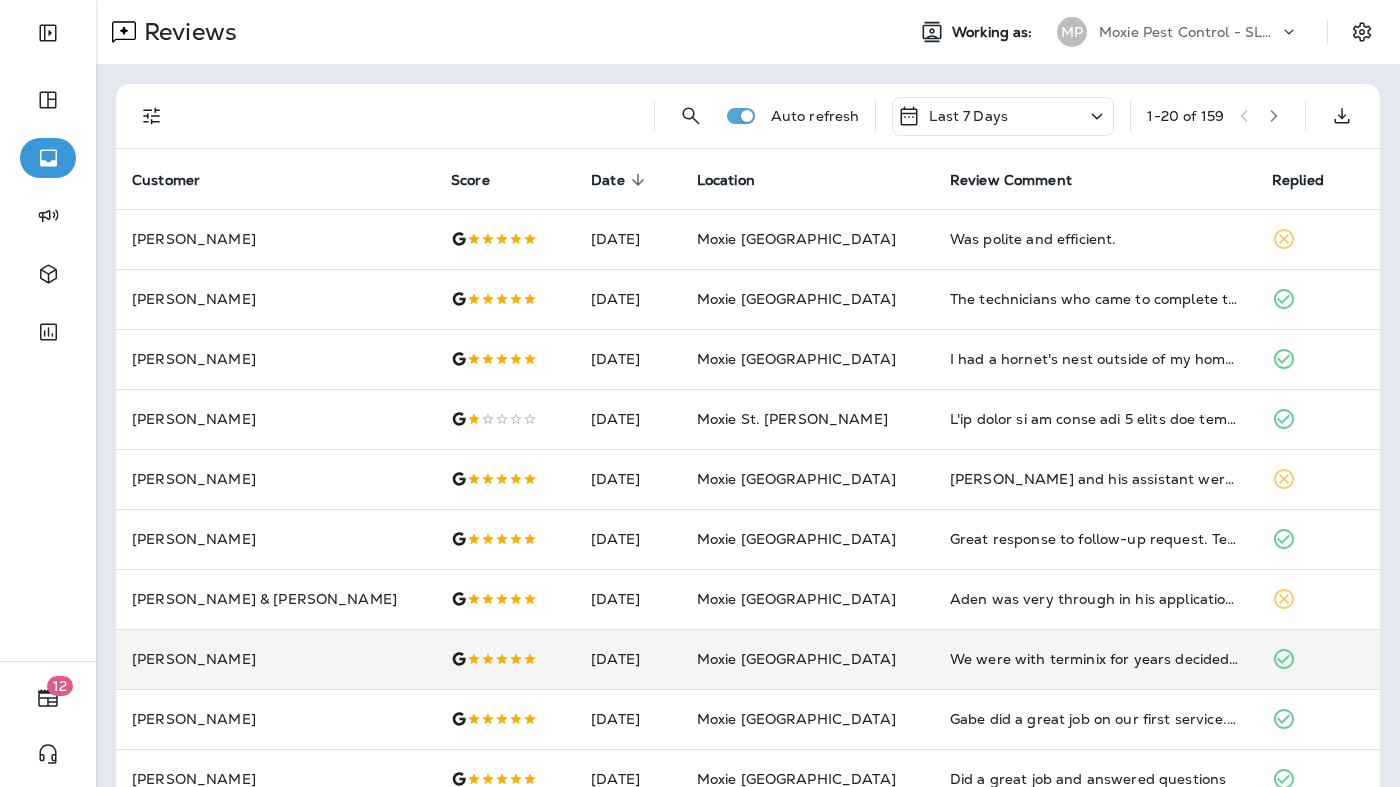 click on "Moxie Pest Control - SLC STG PHL" at bounding box center [1189, 32] 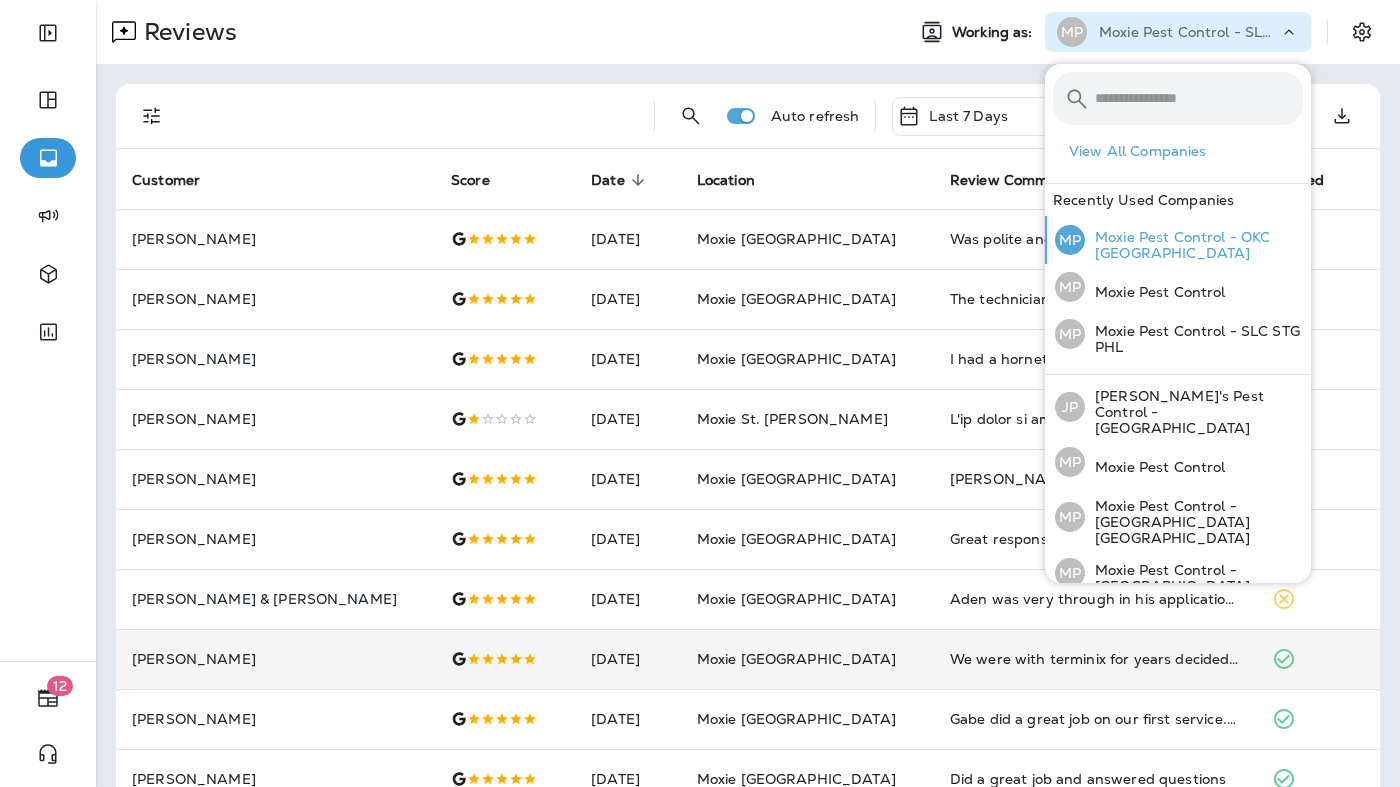 click on "Moxie Pest Control - OKC [GEOGRAPHIC_DATA]" at bounding box center [1194, 245] 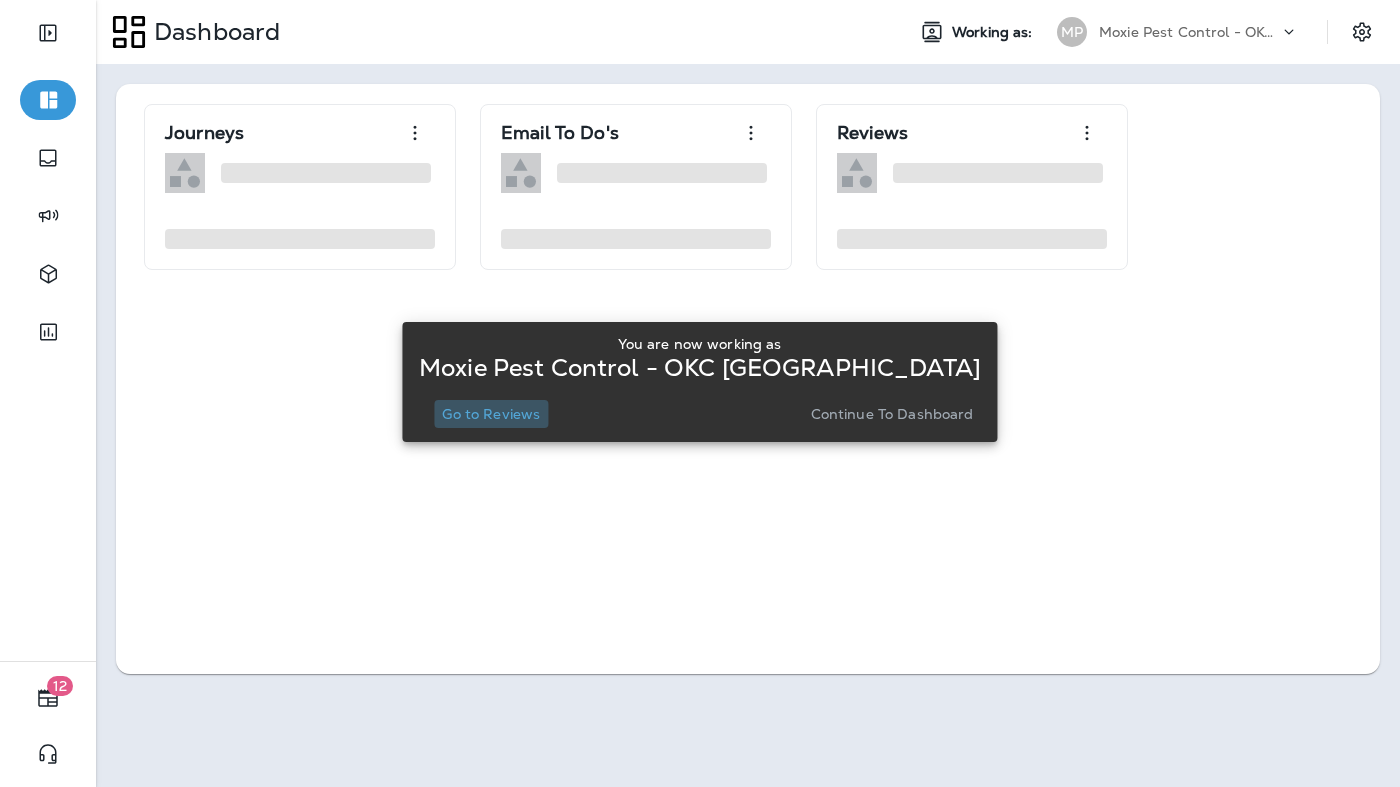 click on "Go to Reviews" at bounding box center (491, 414) 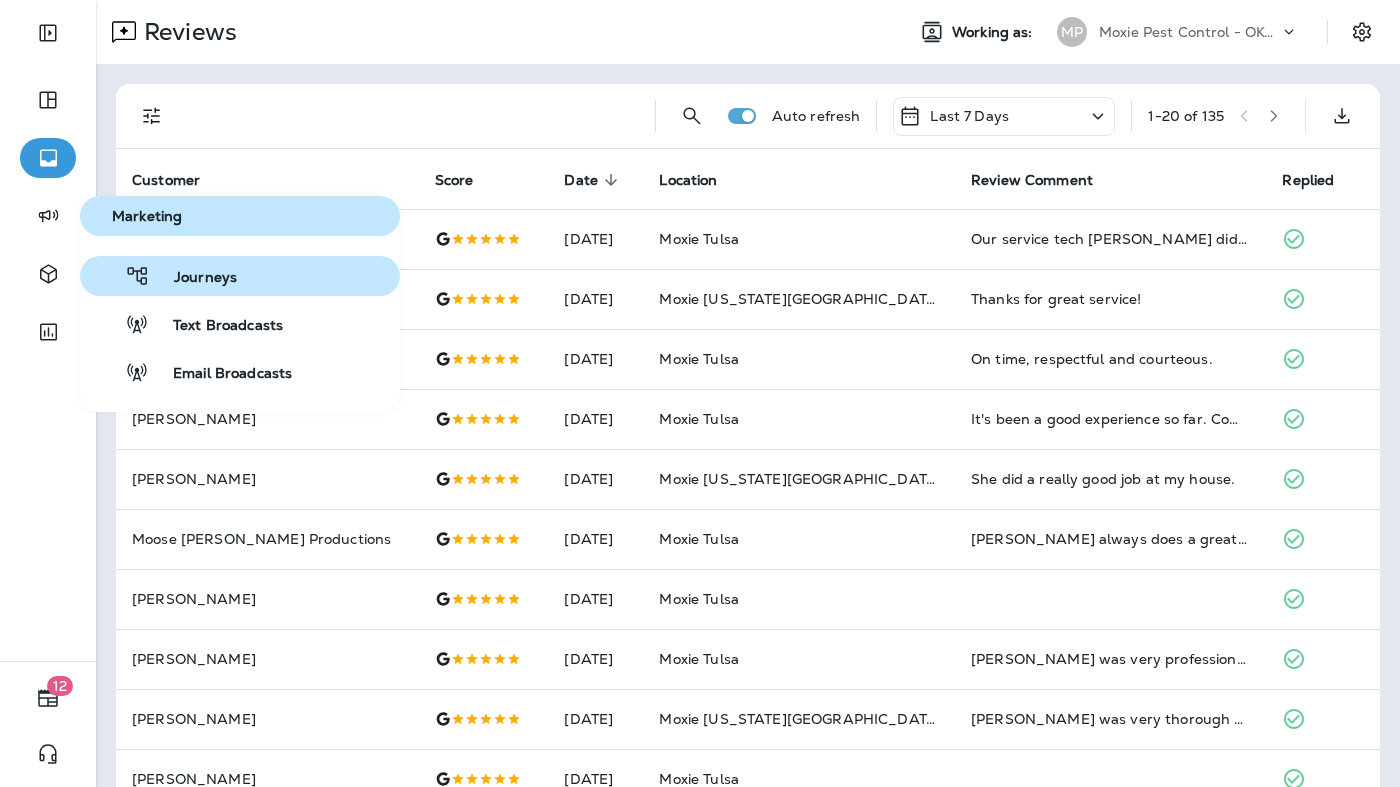 click on "Journeys" at bounding box center (240, 276) 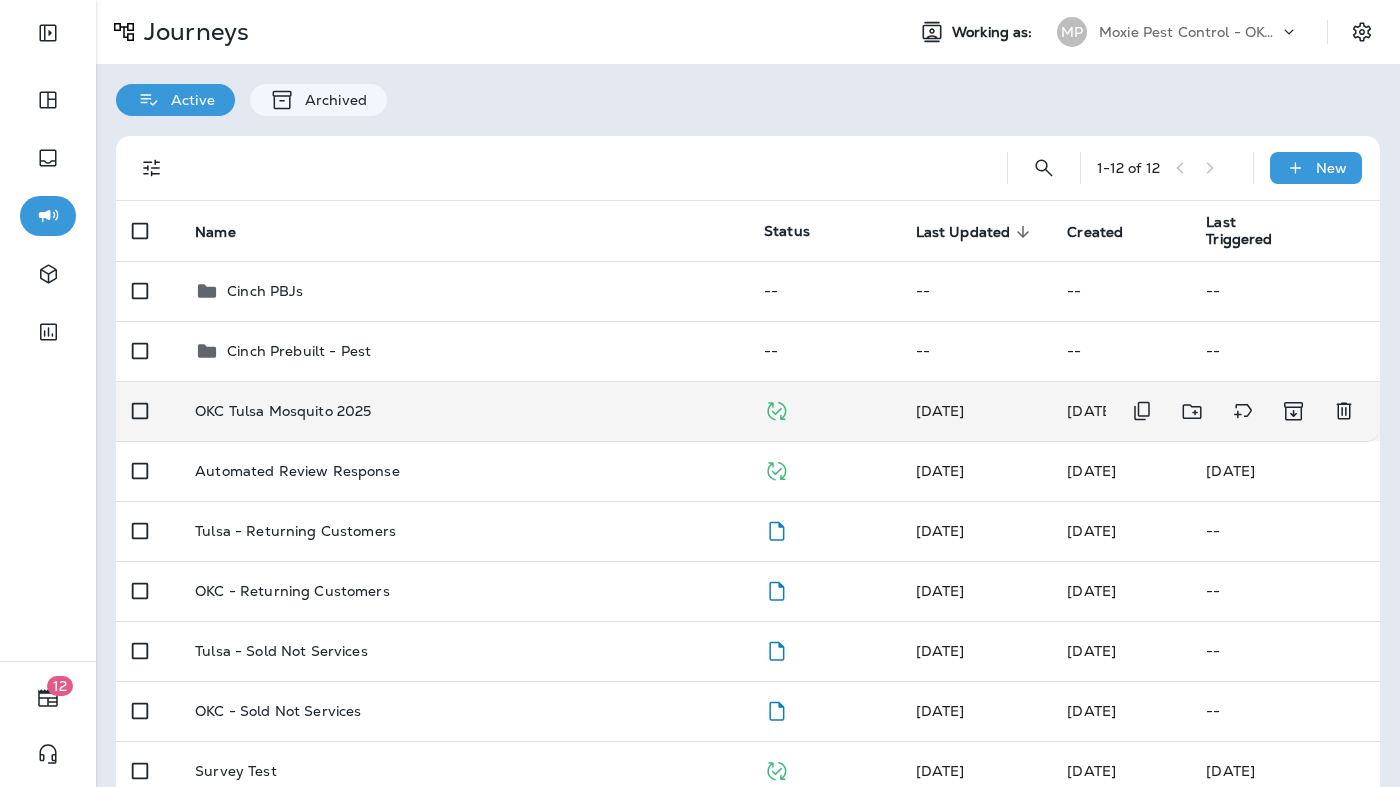 click on "OKC Tulsa Mosquito 2025" at bounding box center [463, 411] 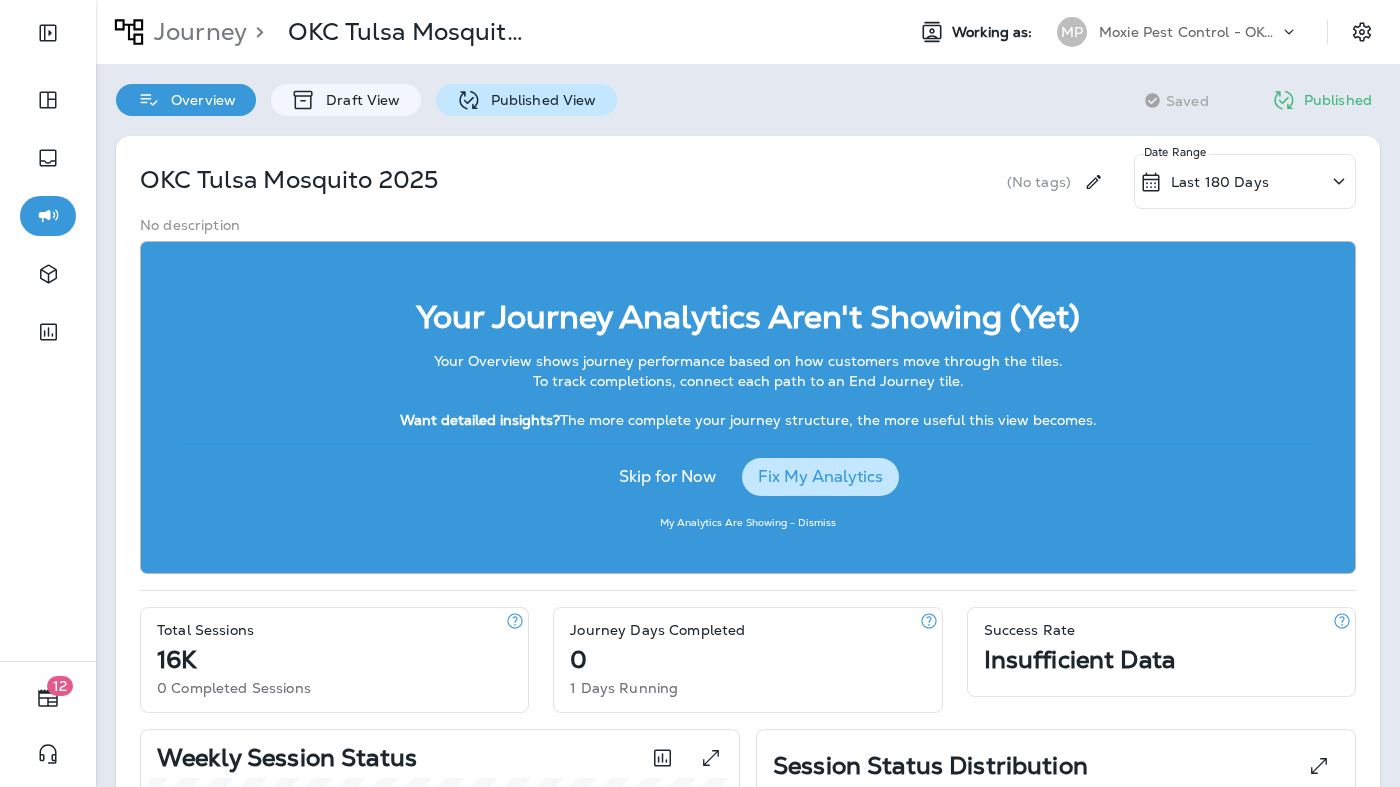 click on "Published View" at bounding box center (539, 100) 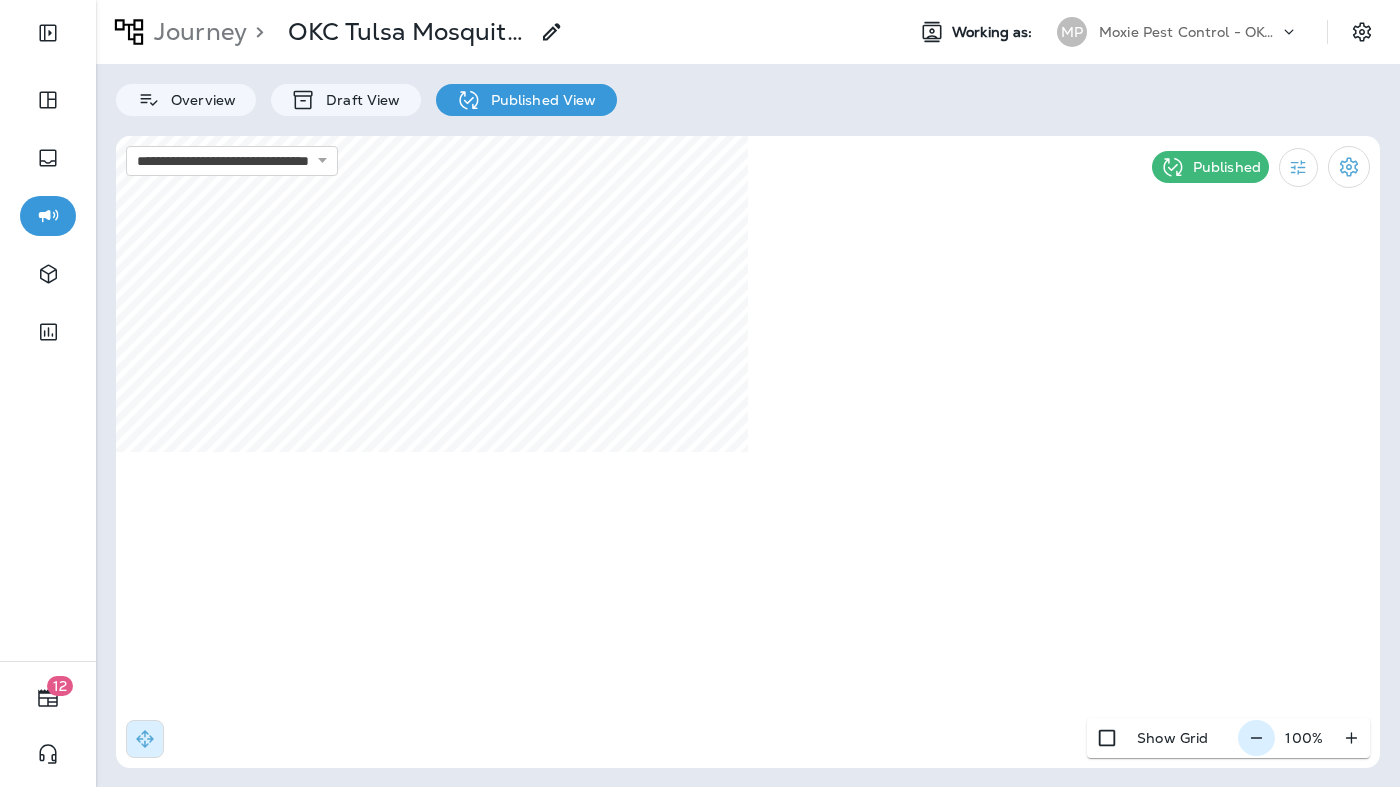 click 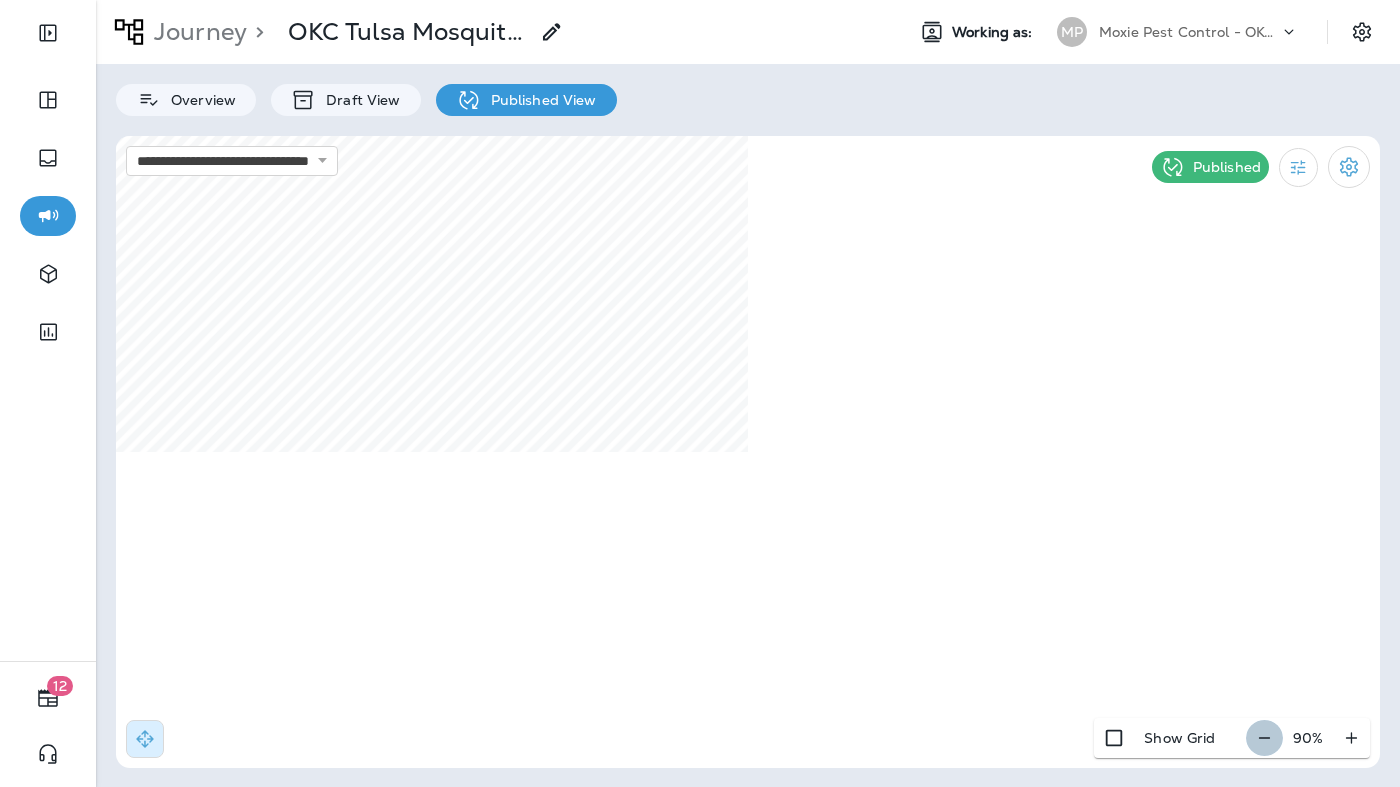 click 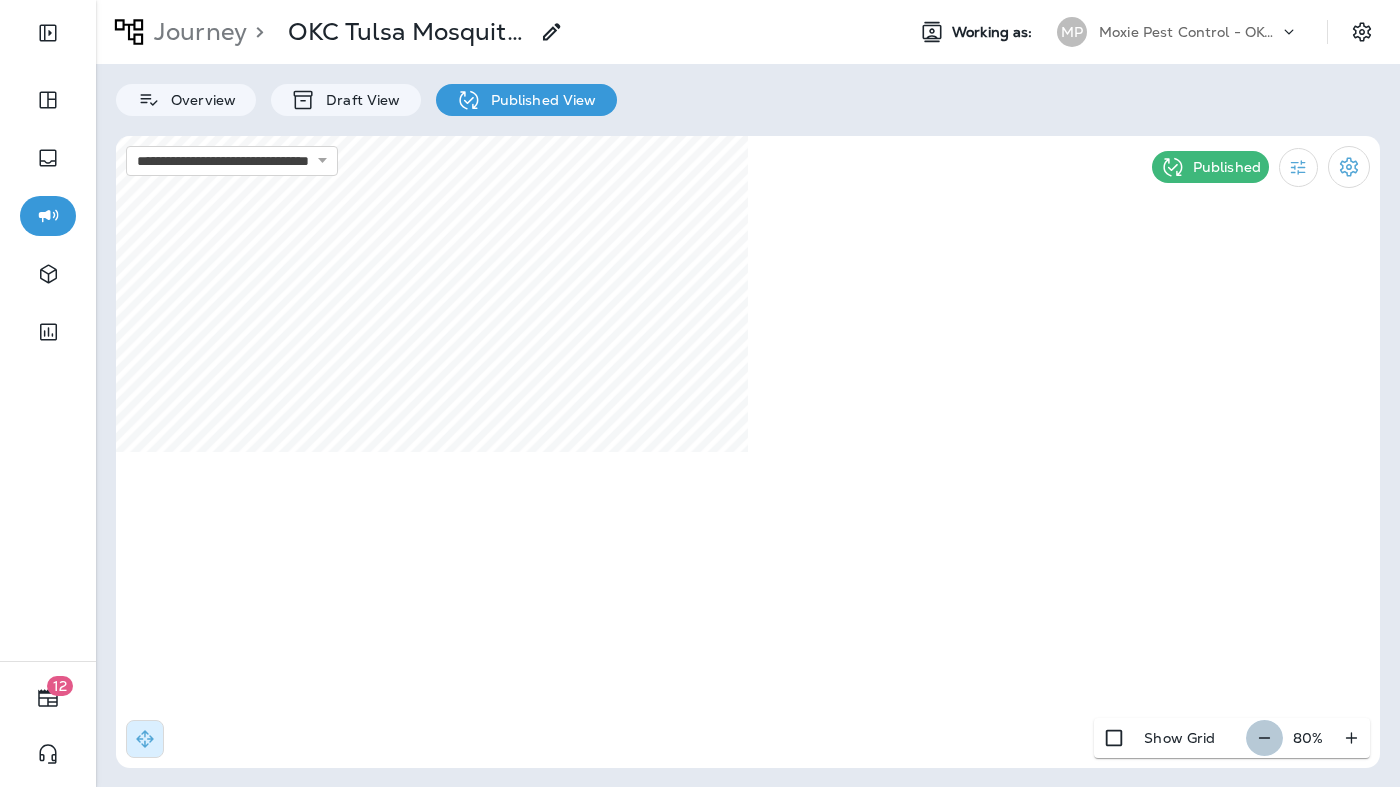 click 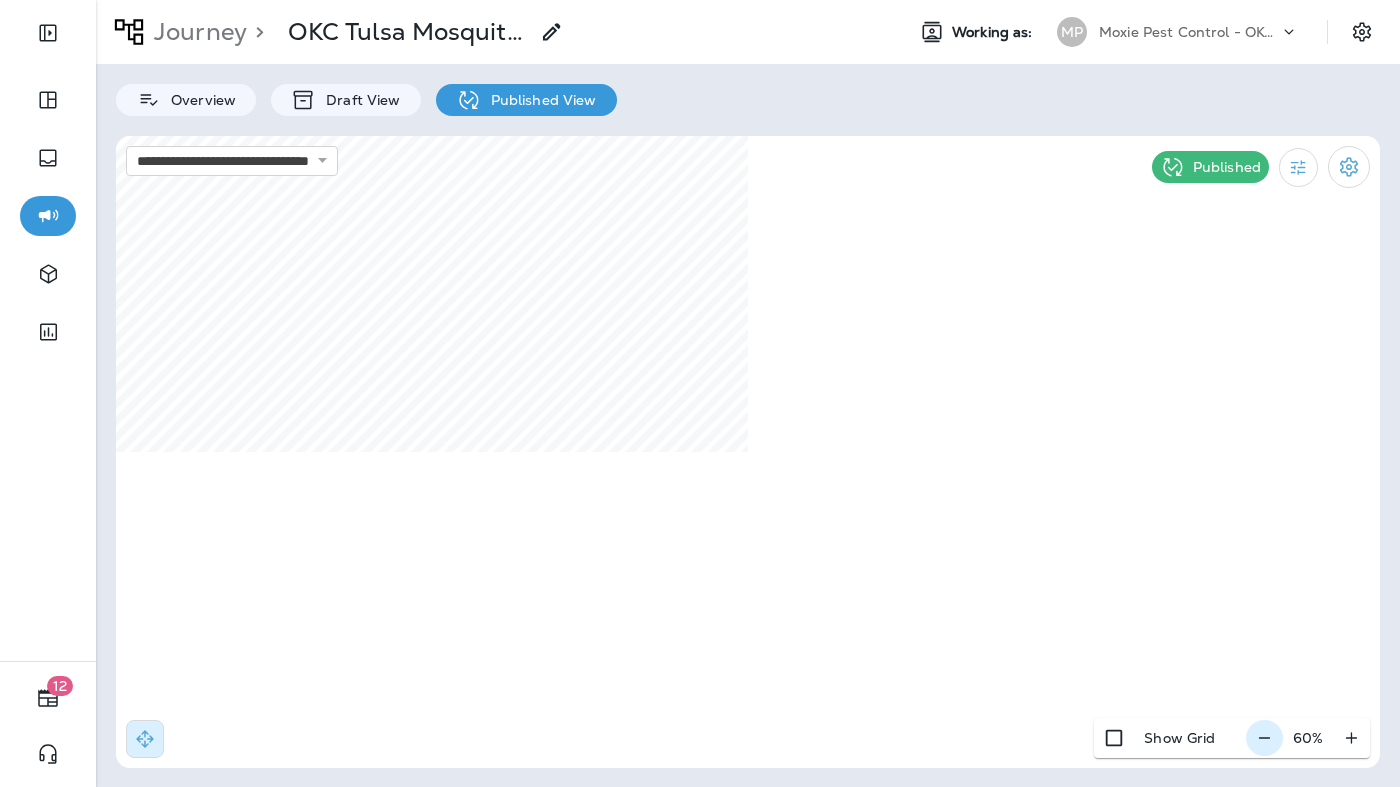 click 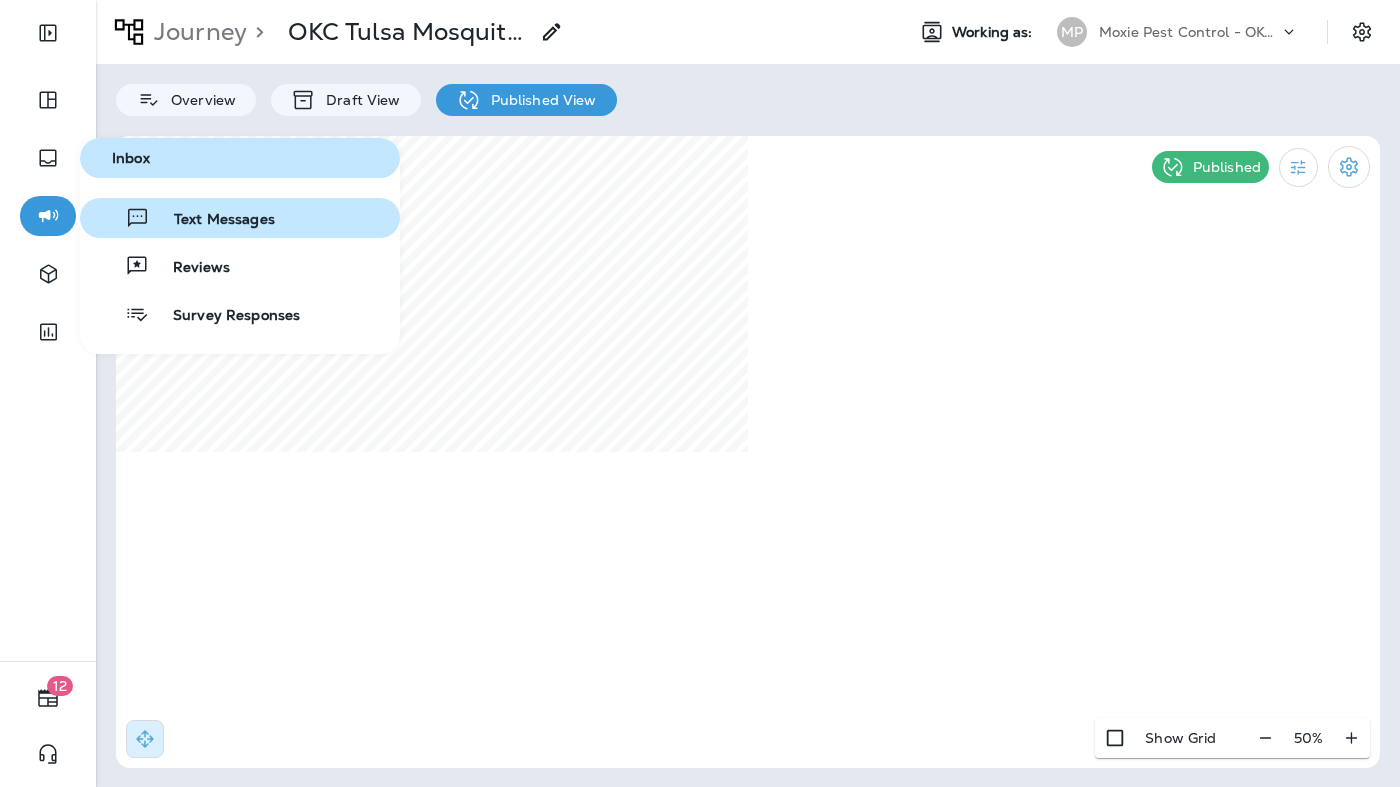 click on "Text Messages" at bounding box center [212, 220] 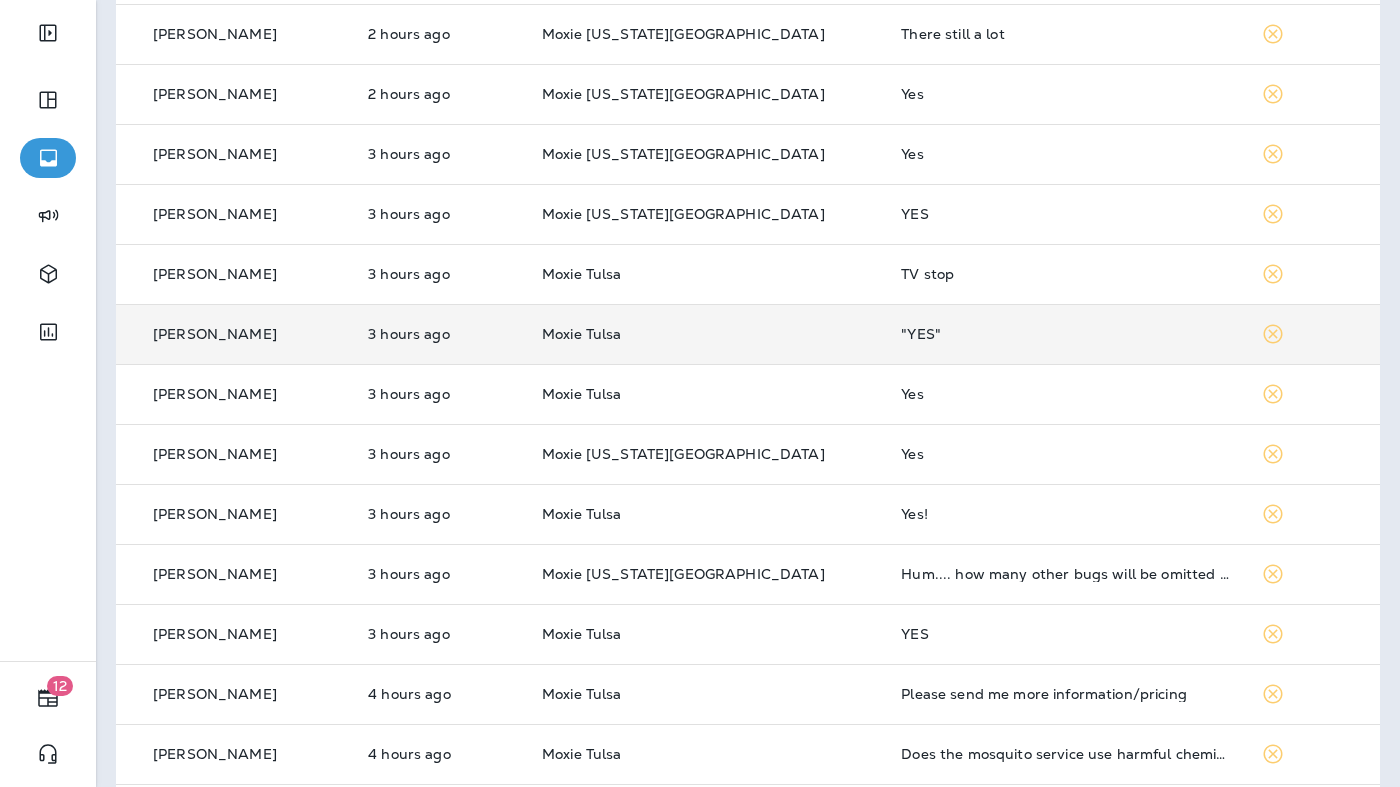 scroll, scrollTop: 400, scrollLeft: 0, axis: vertical 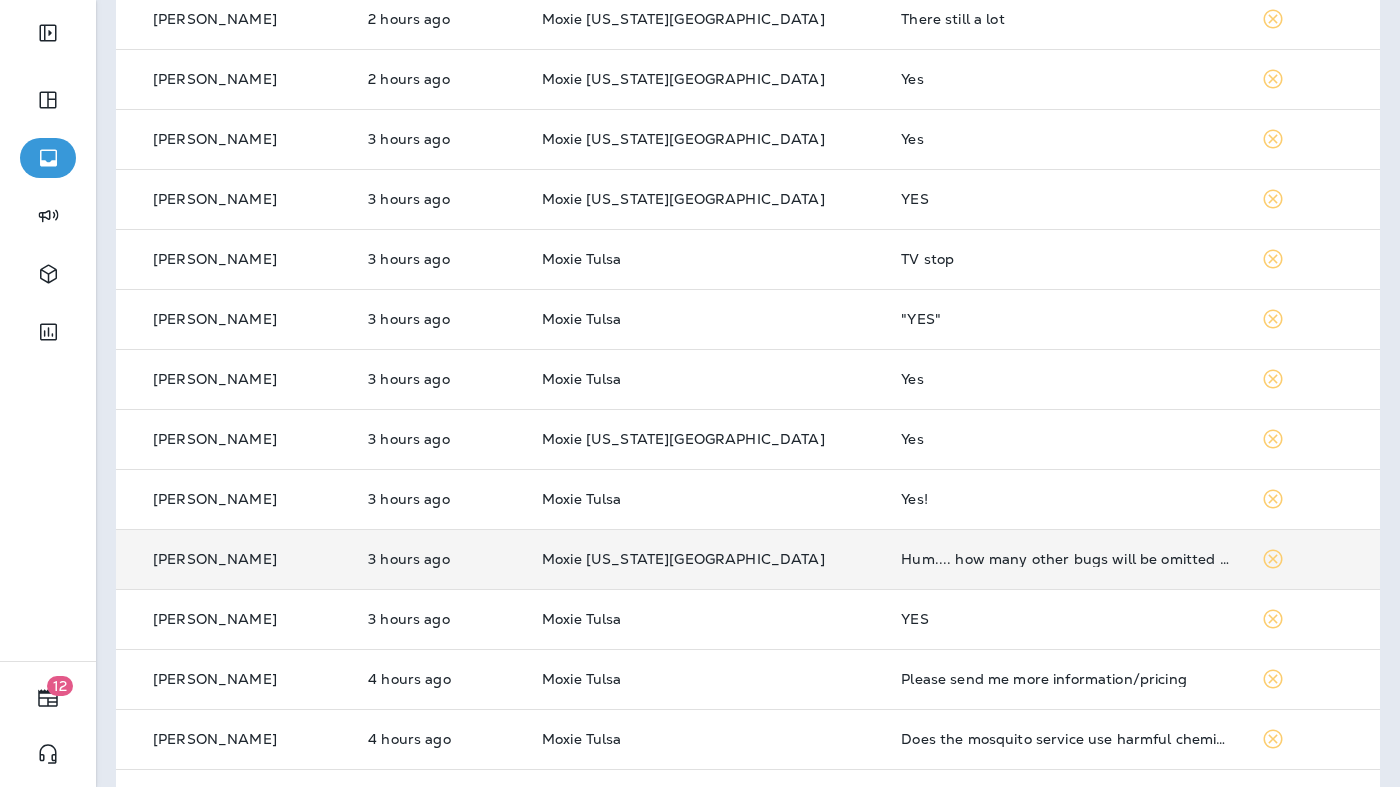 click on "Hum.... how many other bugs will be omitted from the "BUG" list ??? 🤮👀" at bounding box center [1064, 559] 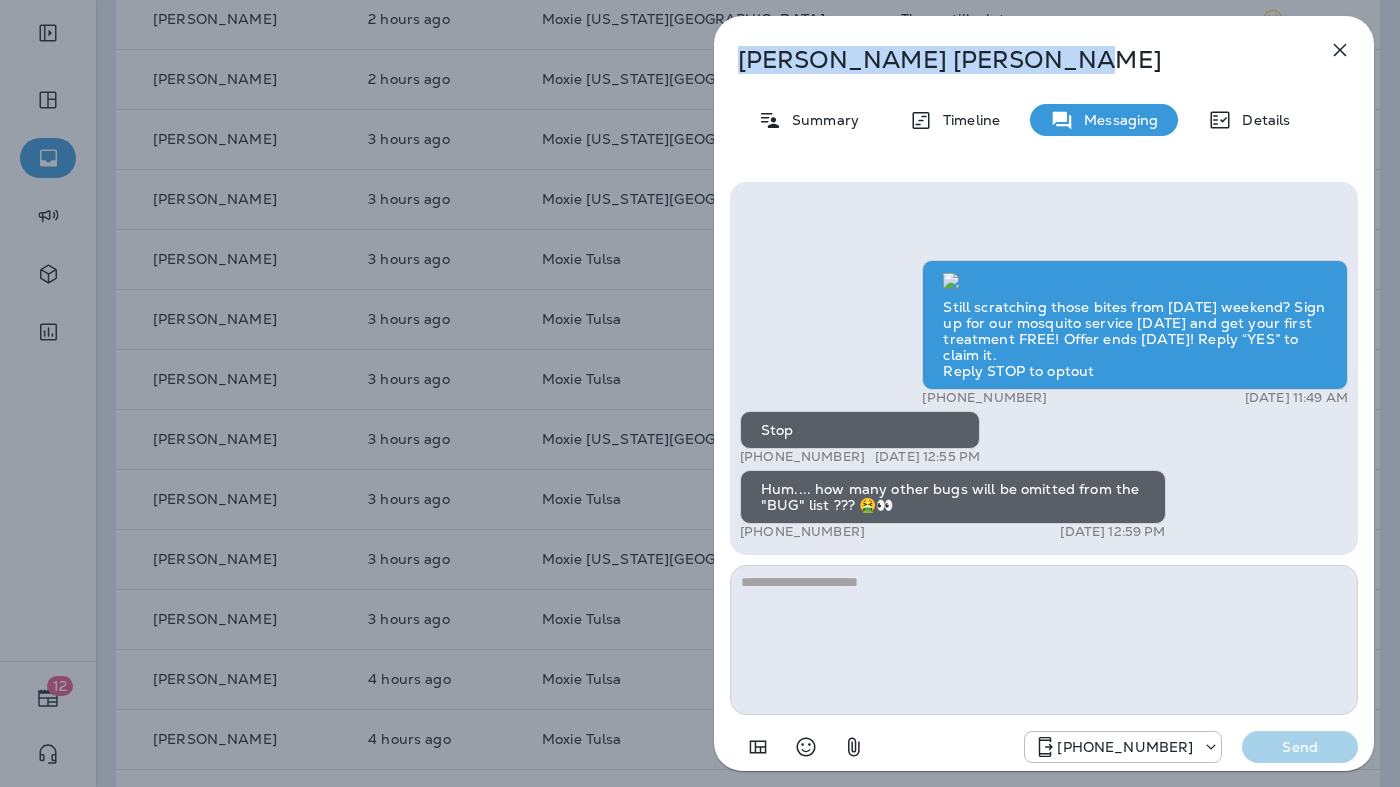 drag, startPoint x: 962, startPoint y: 54, endPoint x: 741, endPoint y: 60, distance: 221.08144 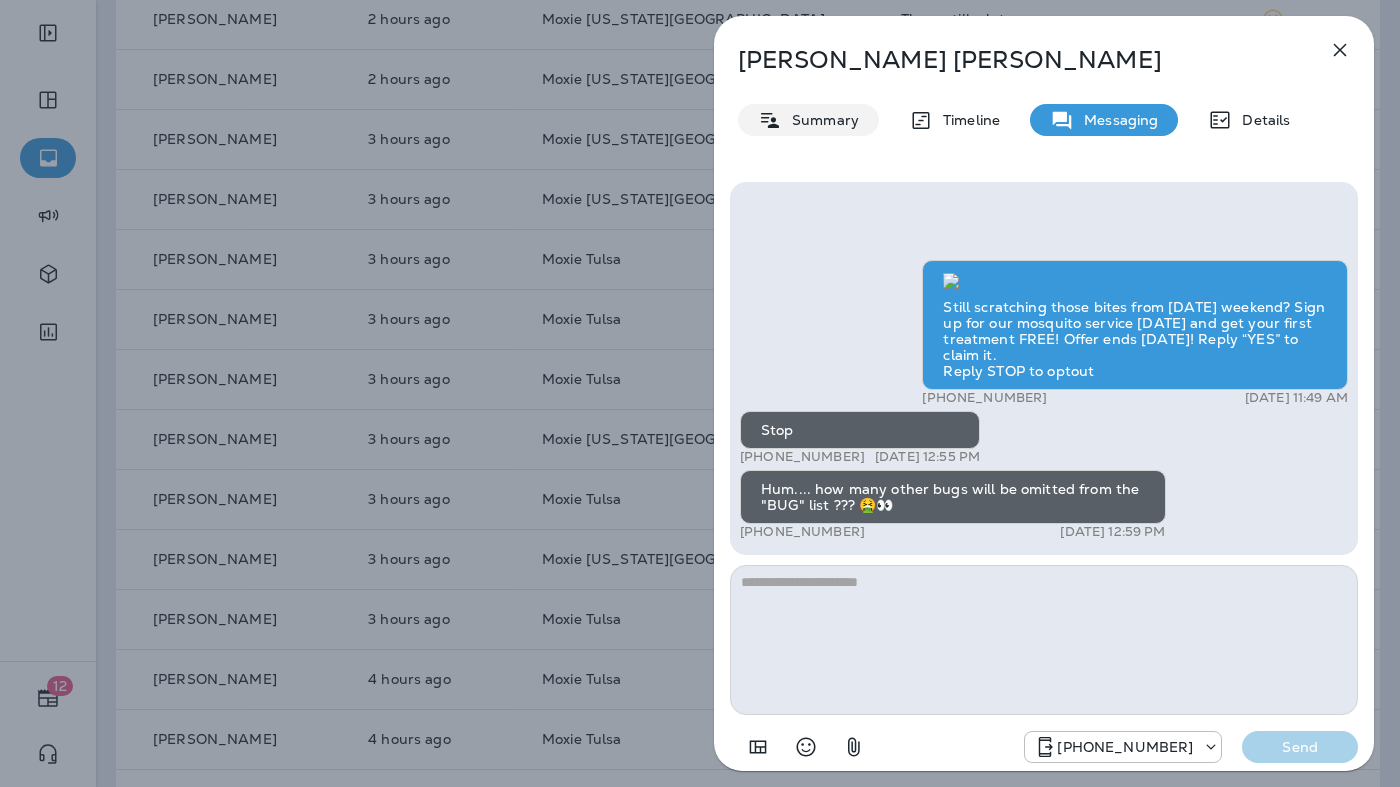 click on "Summary" at bounding box center [820, 120] 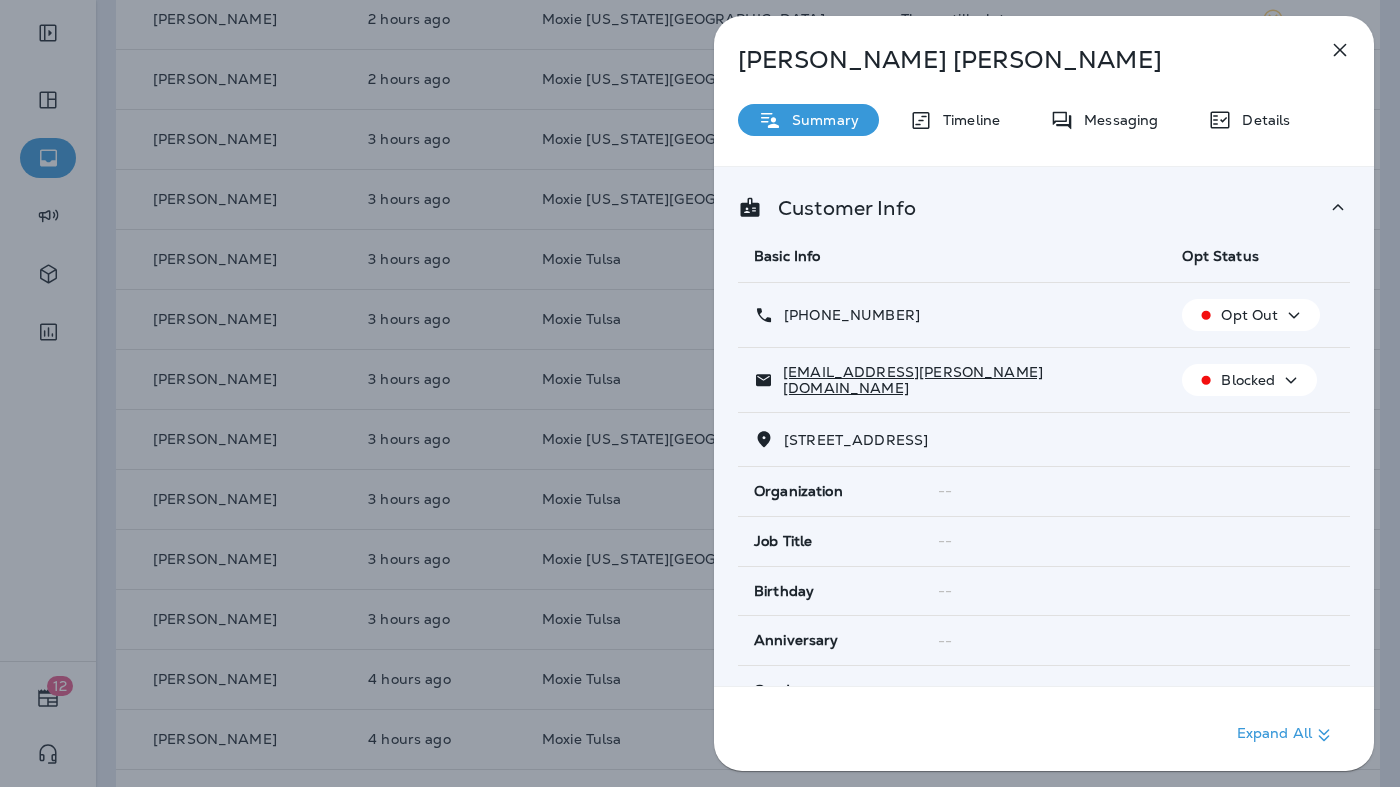 drag, startPoint x: 929, startPoint y: 439, endPoint x: 784, endPoint y: 438, distance: 145.00345 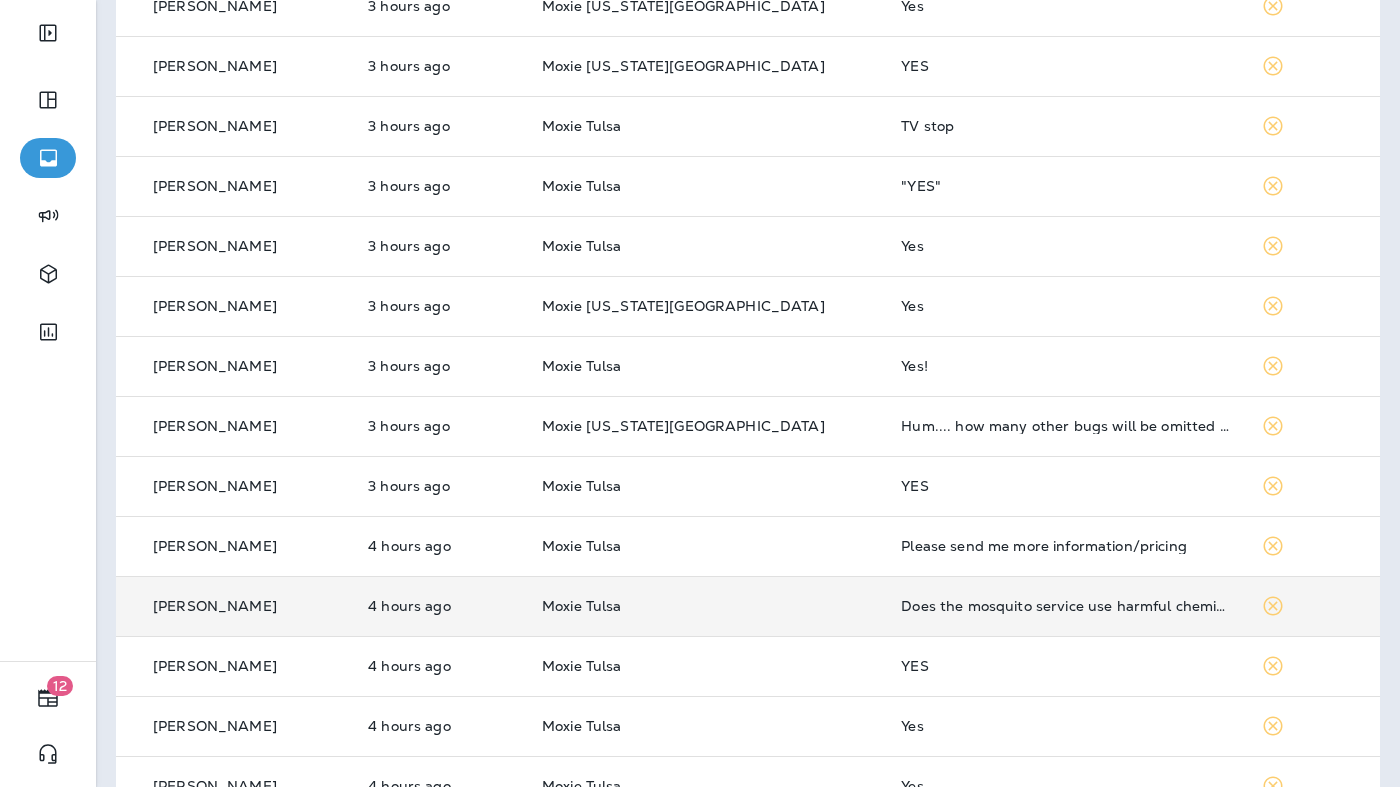 scroll, scrollTop: 0, scrollLeft: 0, axis: both 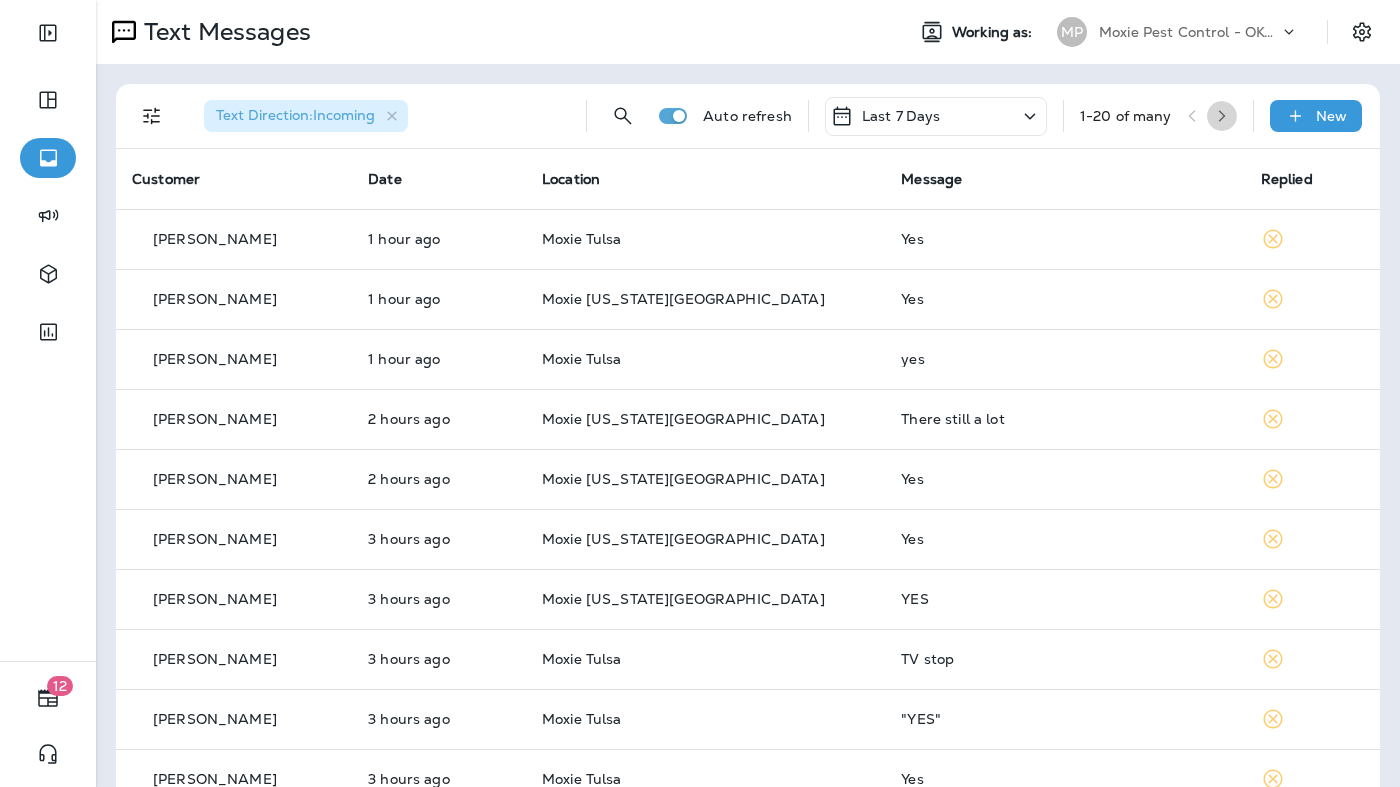 click at bounding box center (1222, 116) 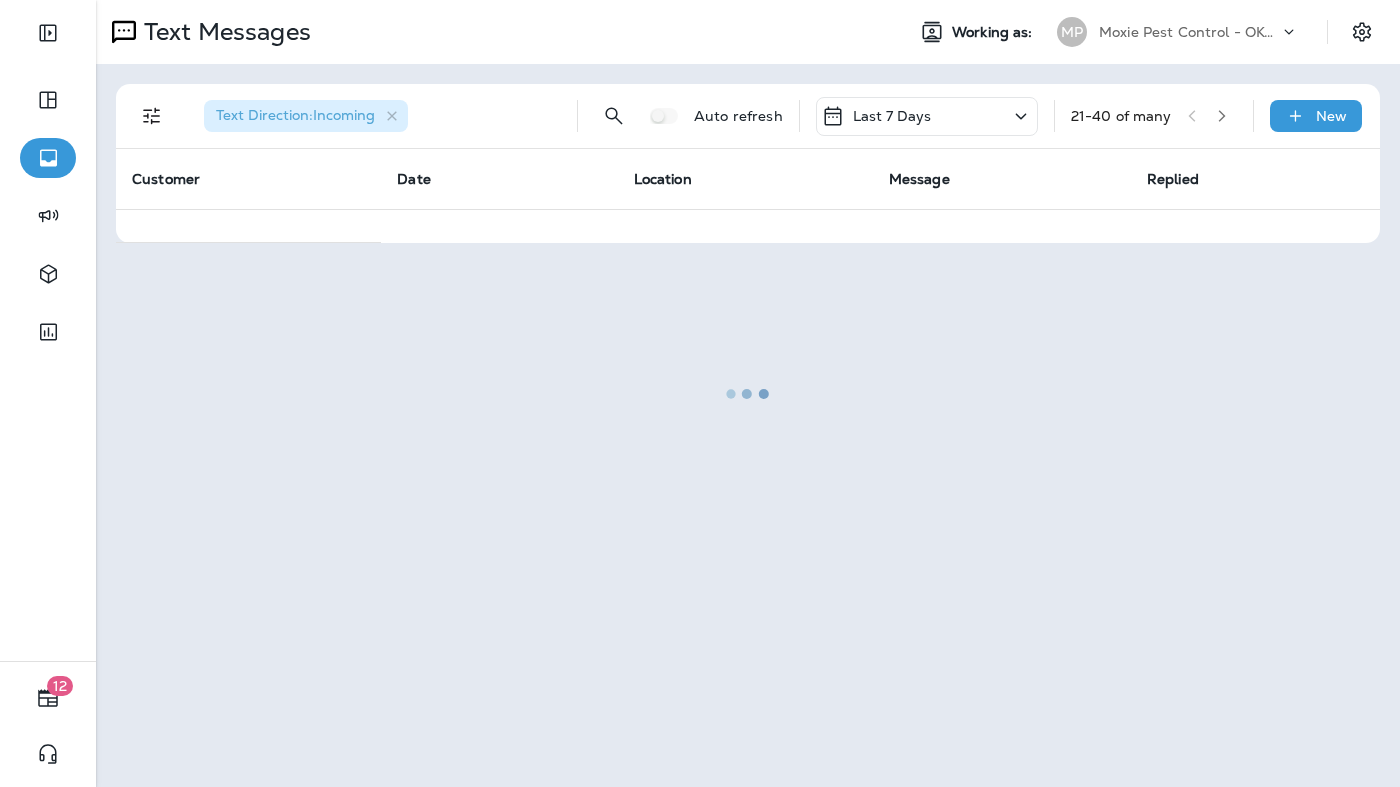 click at bounding box center [748, 393] 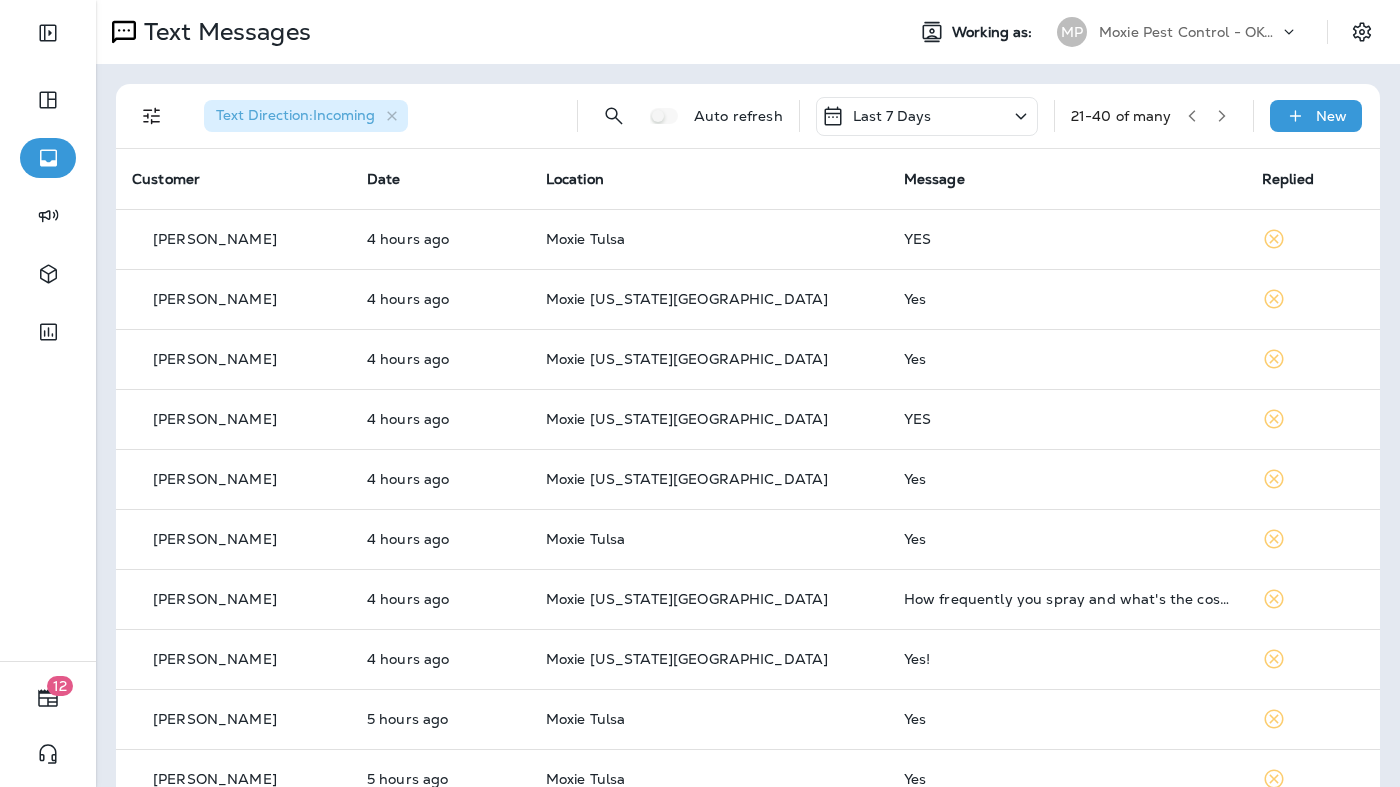 click 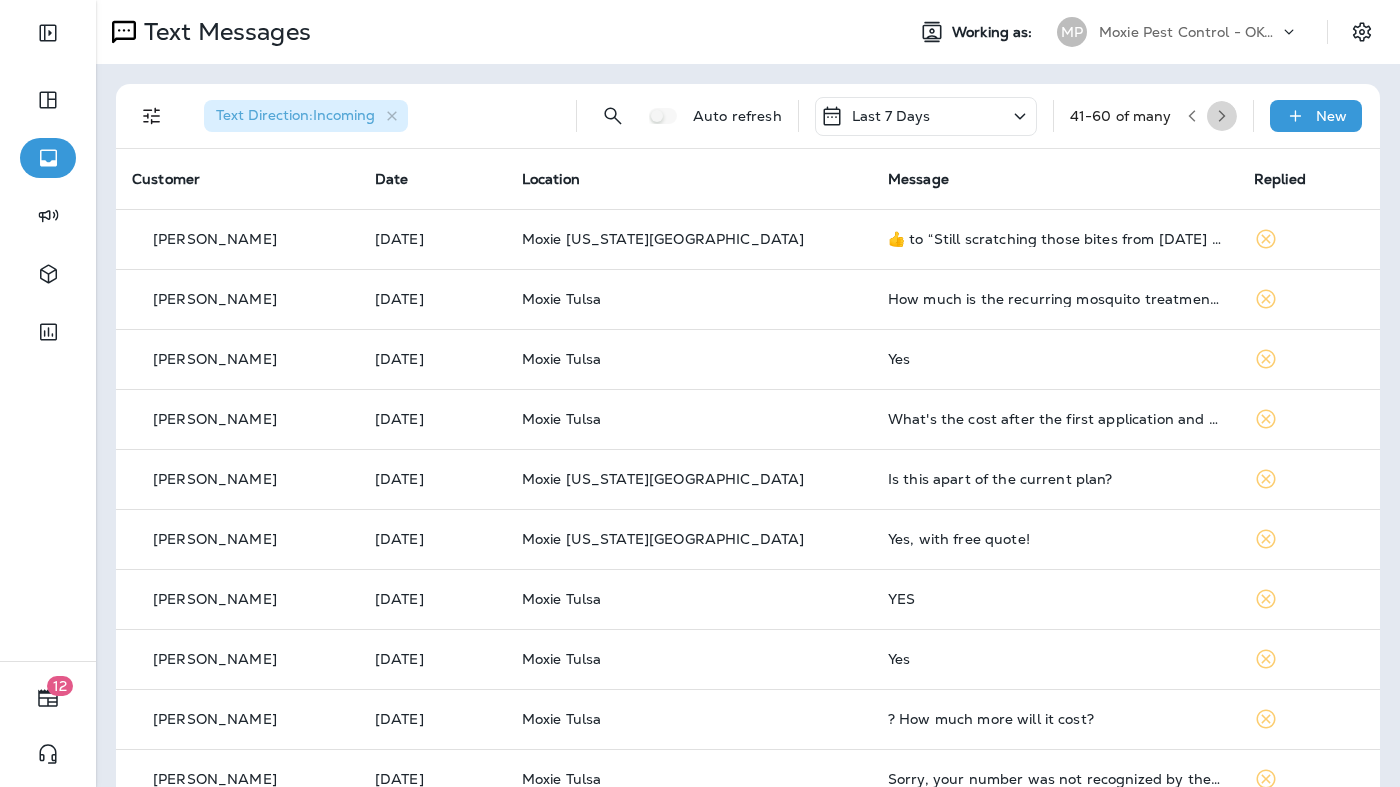 click 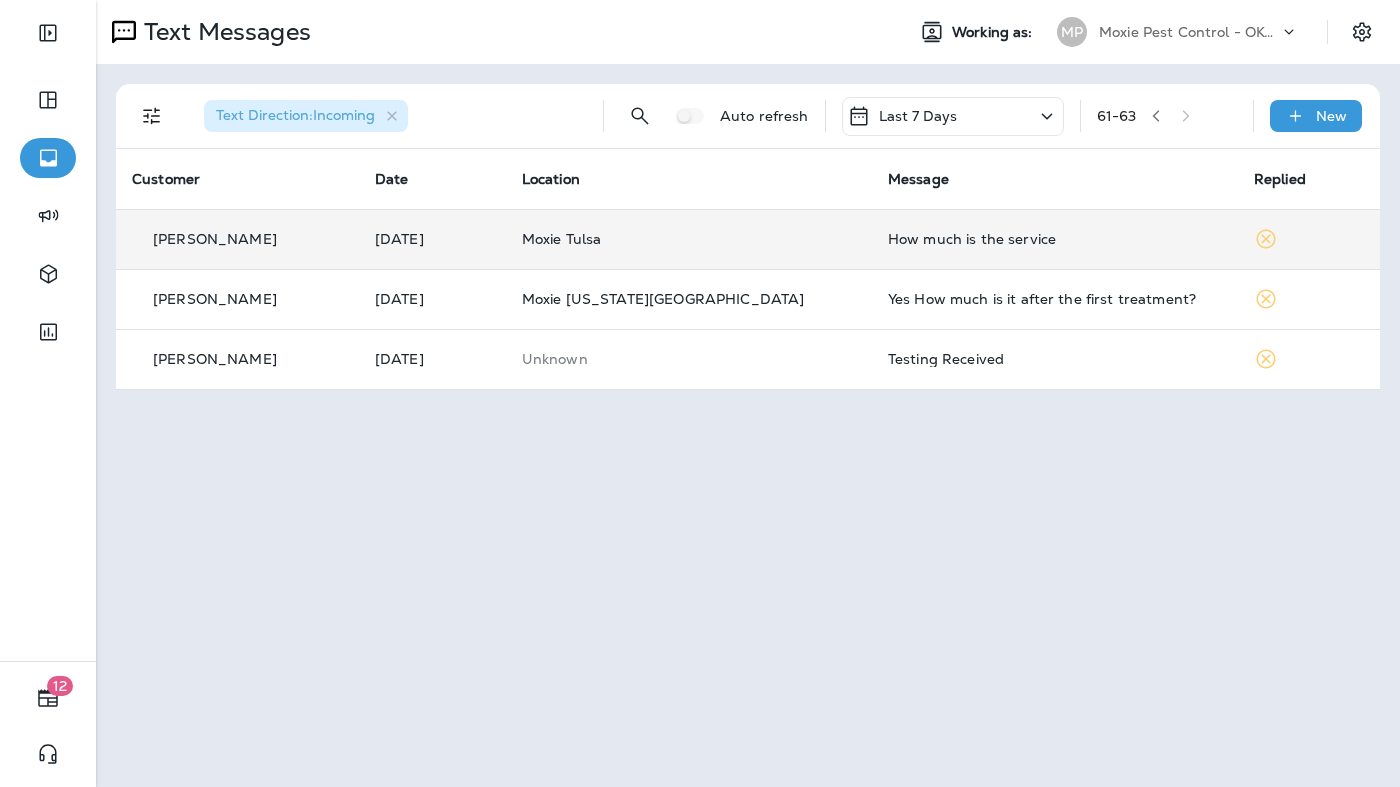 drag, startPoint x: 321, startPoint y: 238, endPoint x: 152, endPoint y: 243, distance: 169.07394 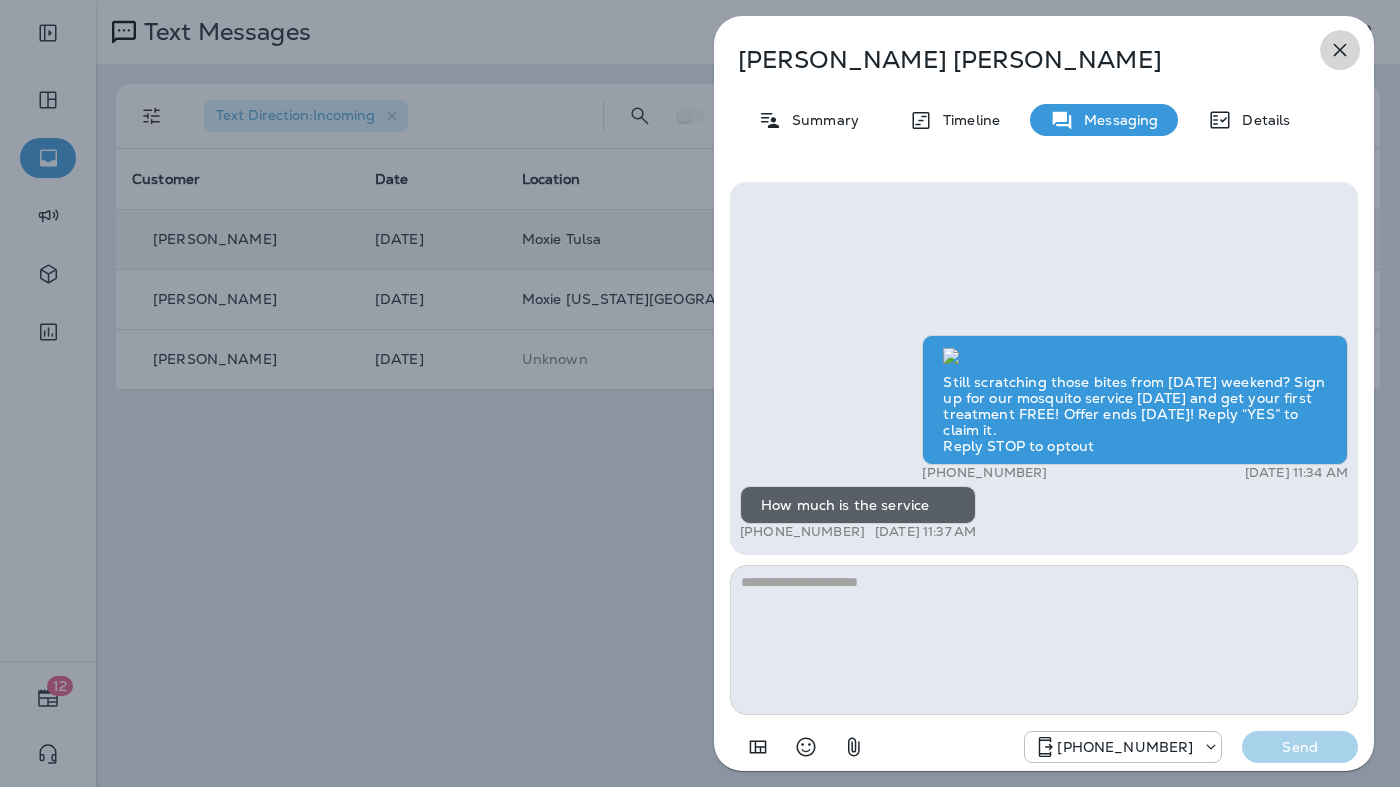 click 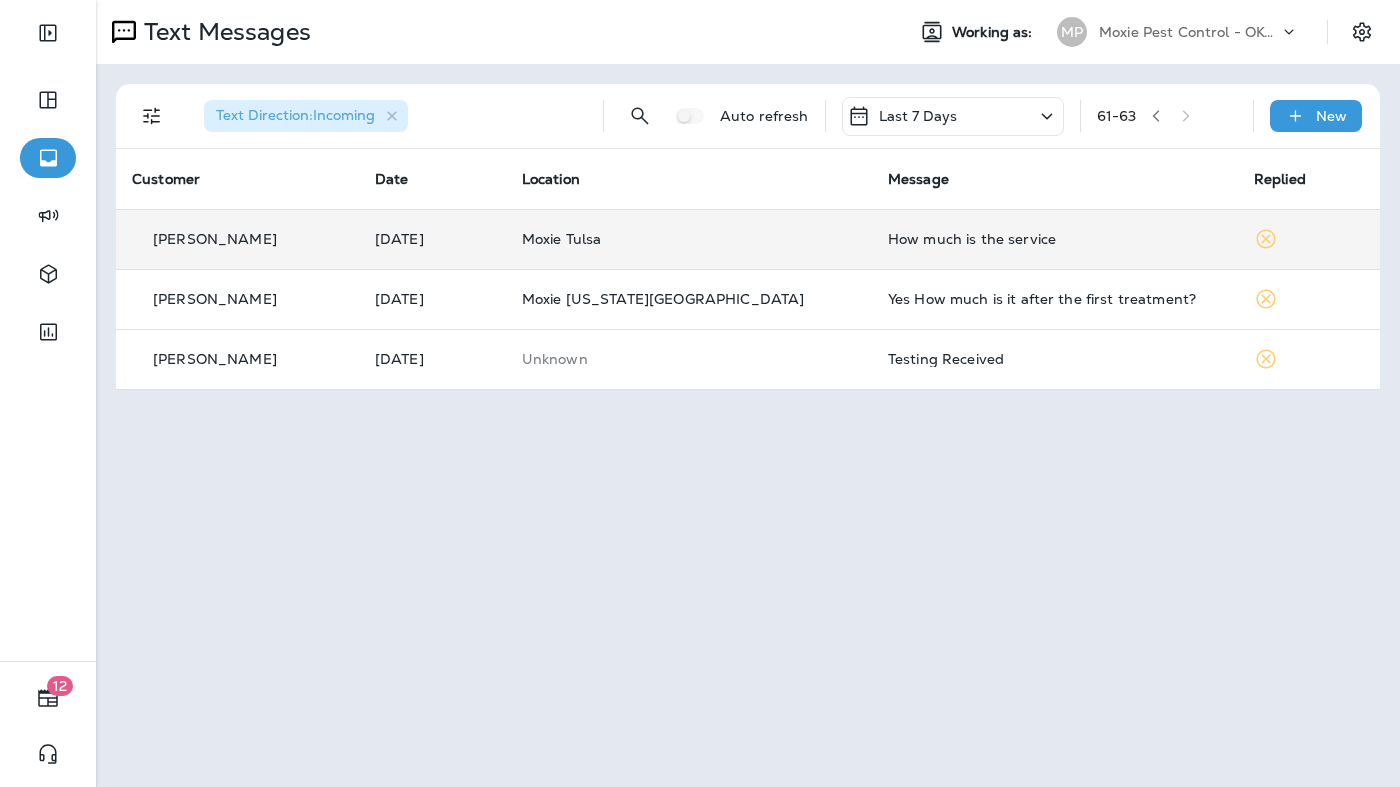 drag, startPoint x: 319, startPoint y: 240, endPoint x: 155, endPoint y: 237, distance: 164.02744 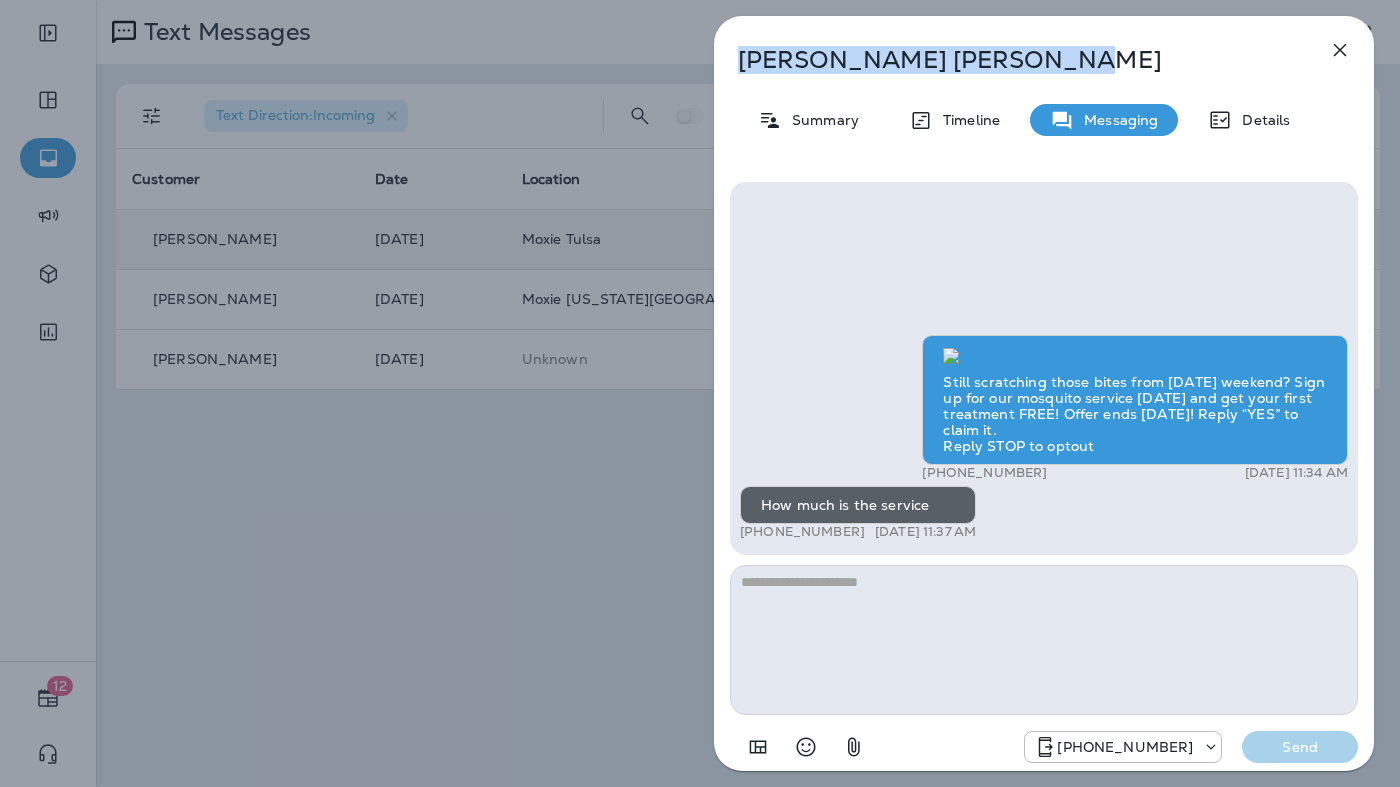 drag, startPoint x: 1033, startPoint y: 51, endPoint x: 737, endPoint y: 54, distance: 296.0152 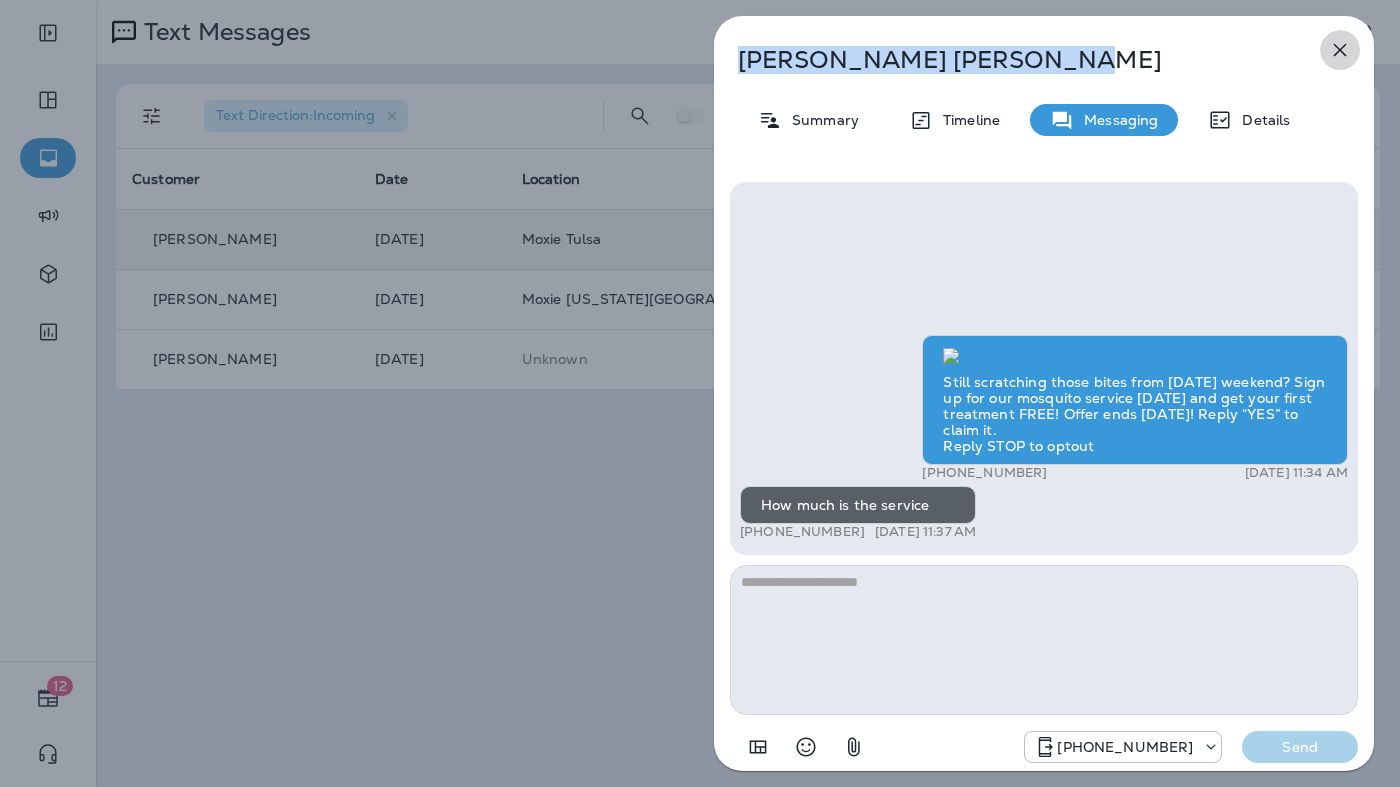 click 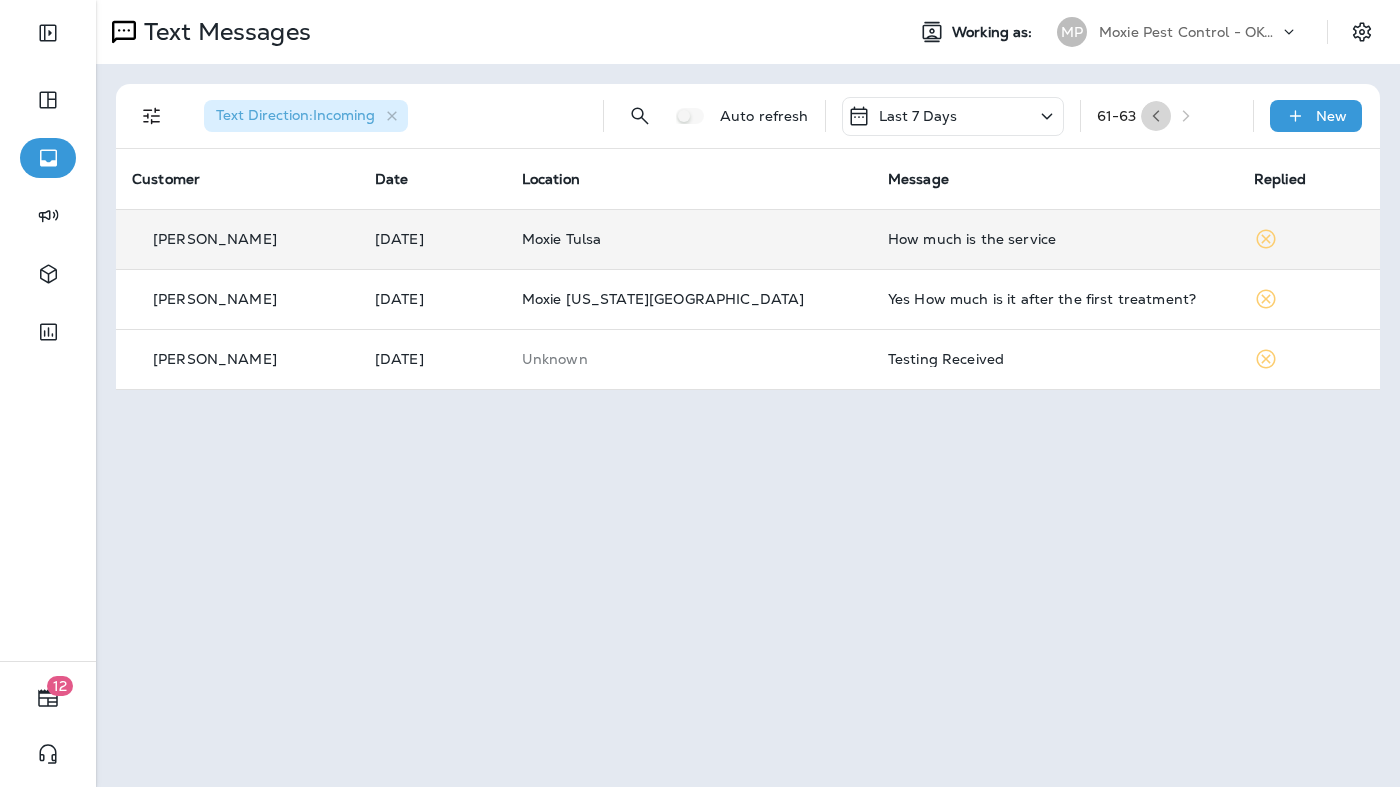 click 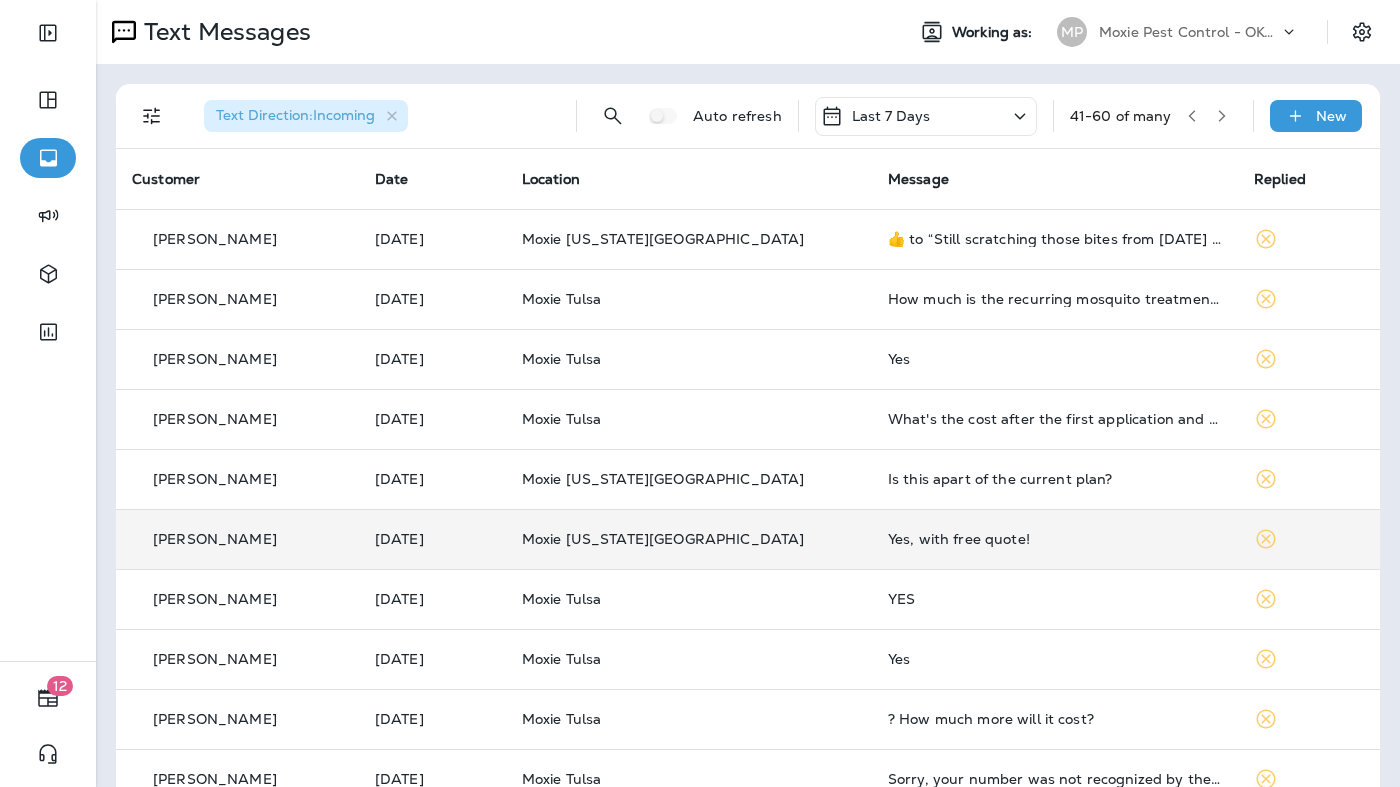 scroll, scrollTop: 642, scrollLeft: 0, axis: vertical 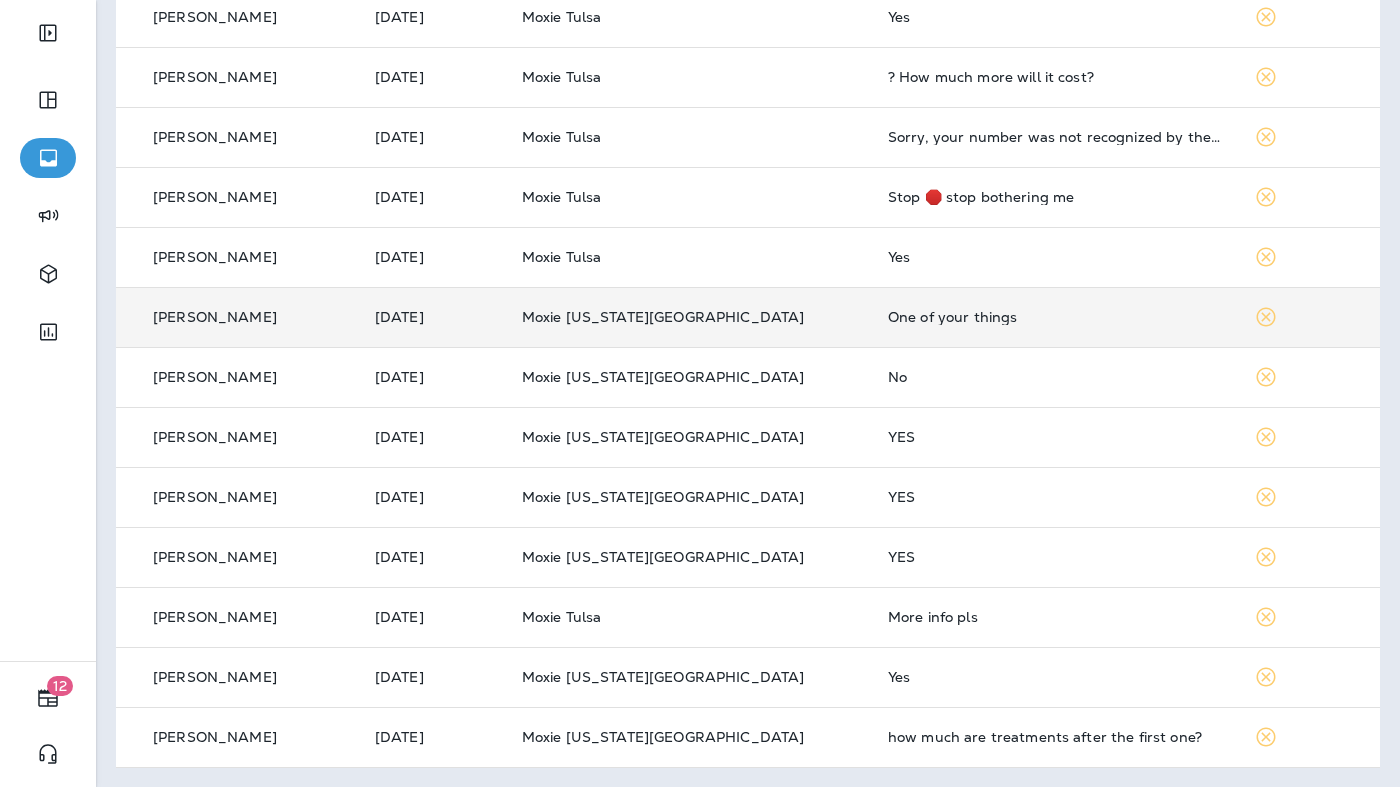 click on "One of your things" at bounding box center (1055, 317) 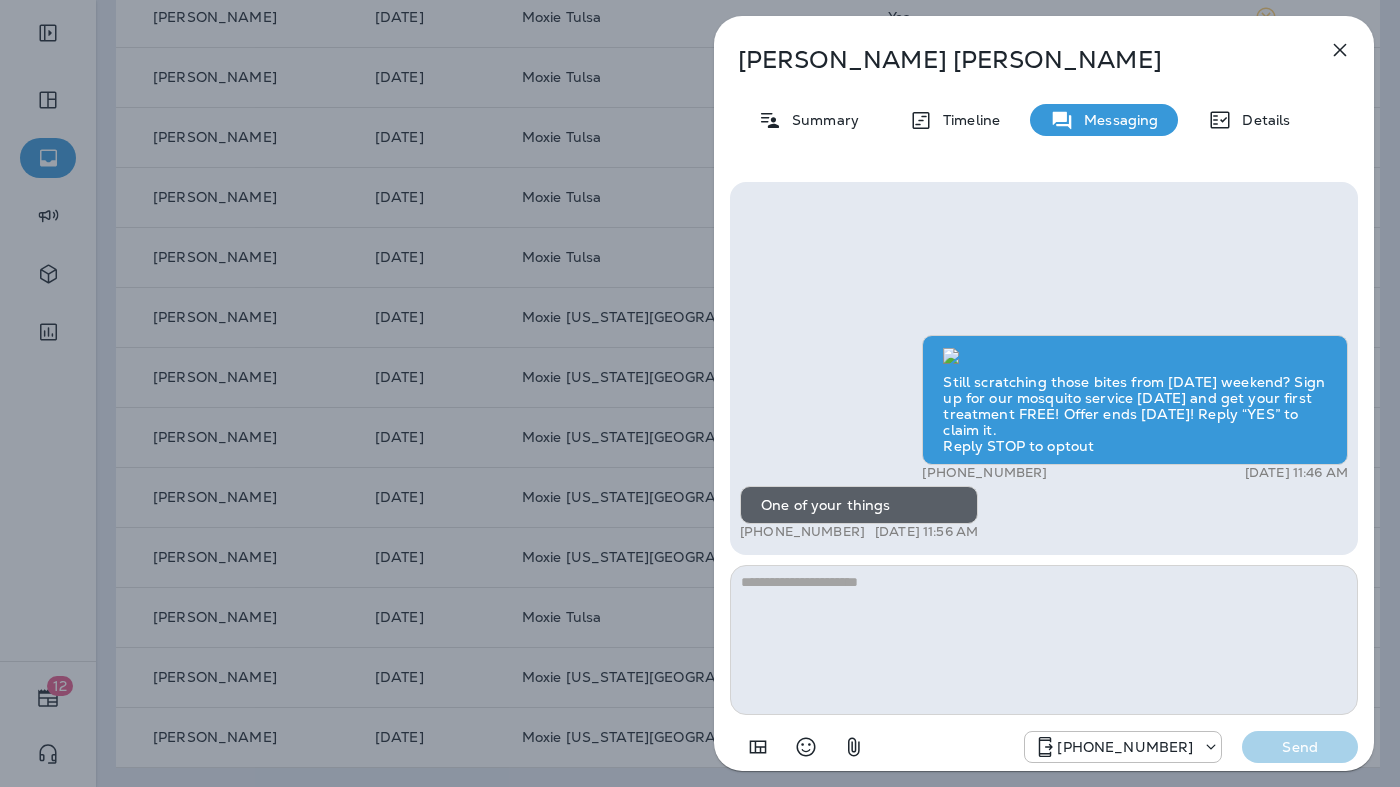 click 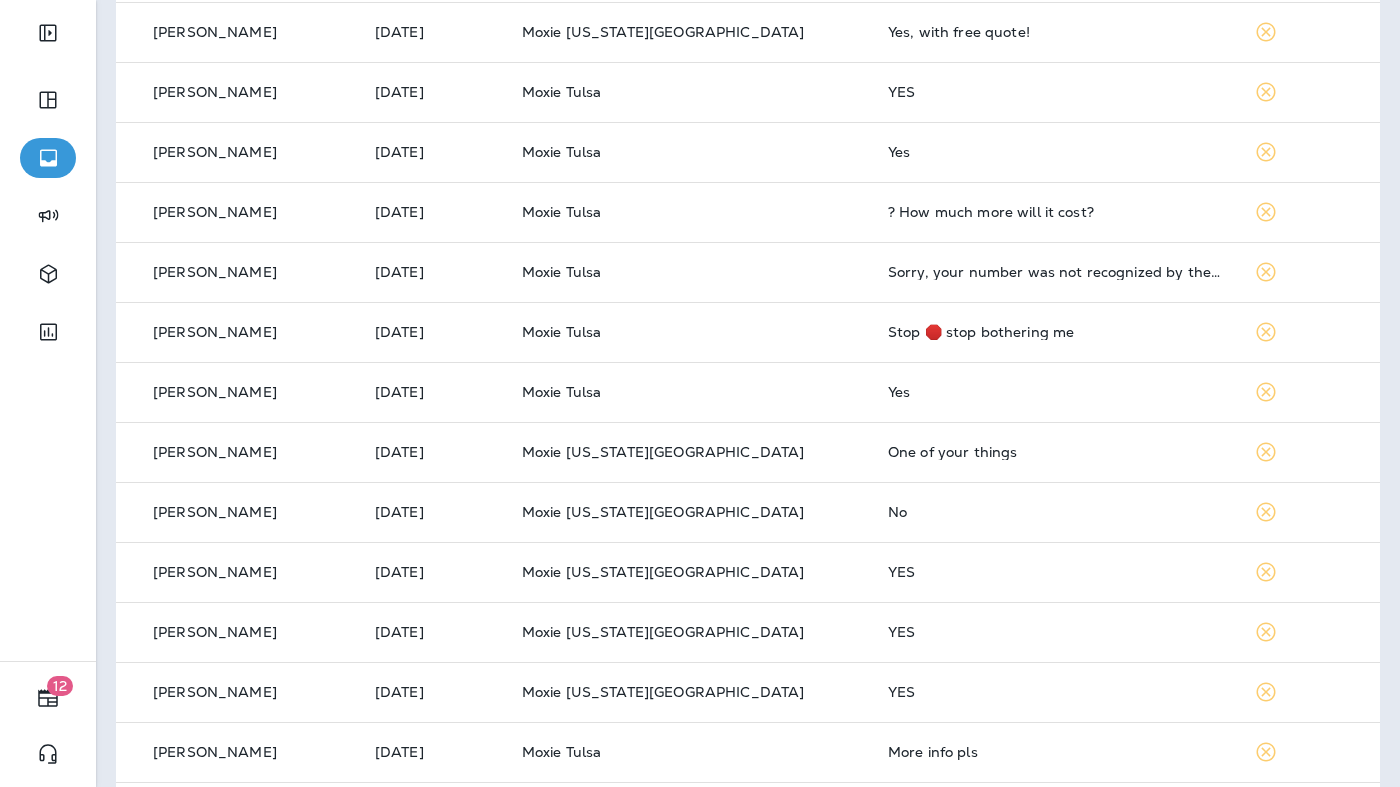 scroll, scrollTop: 491, scrollLeft: 0, axis: vertical 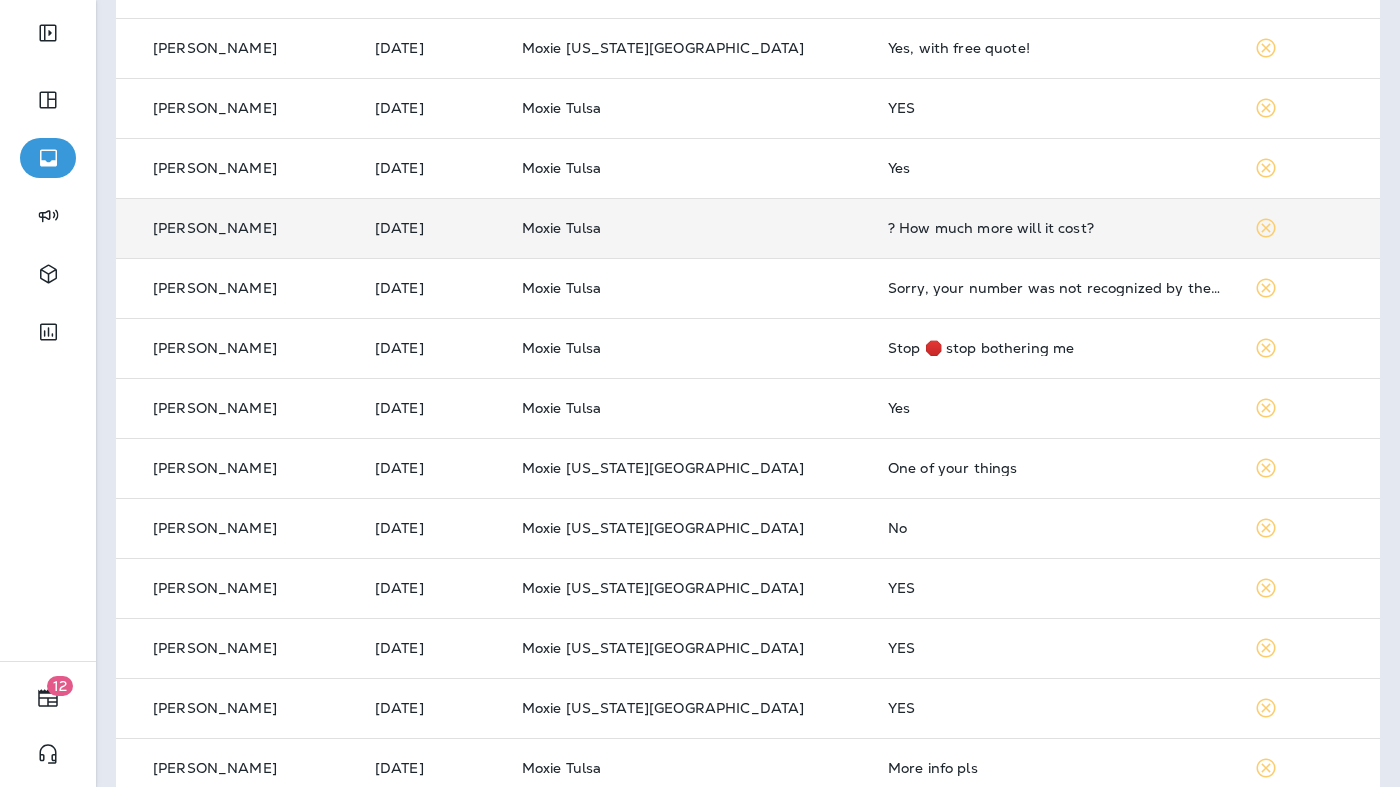 click on "? How much more will it cost?" at bounding box center [1055, 228] 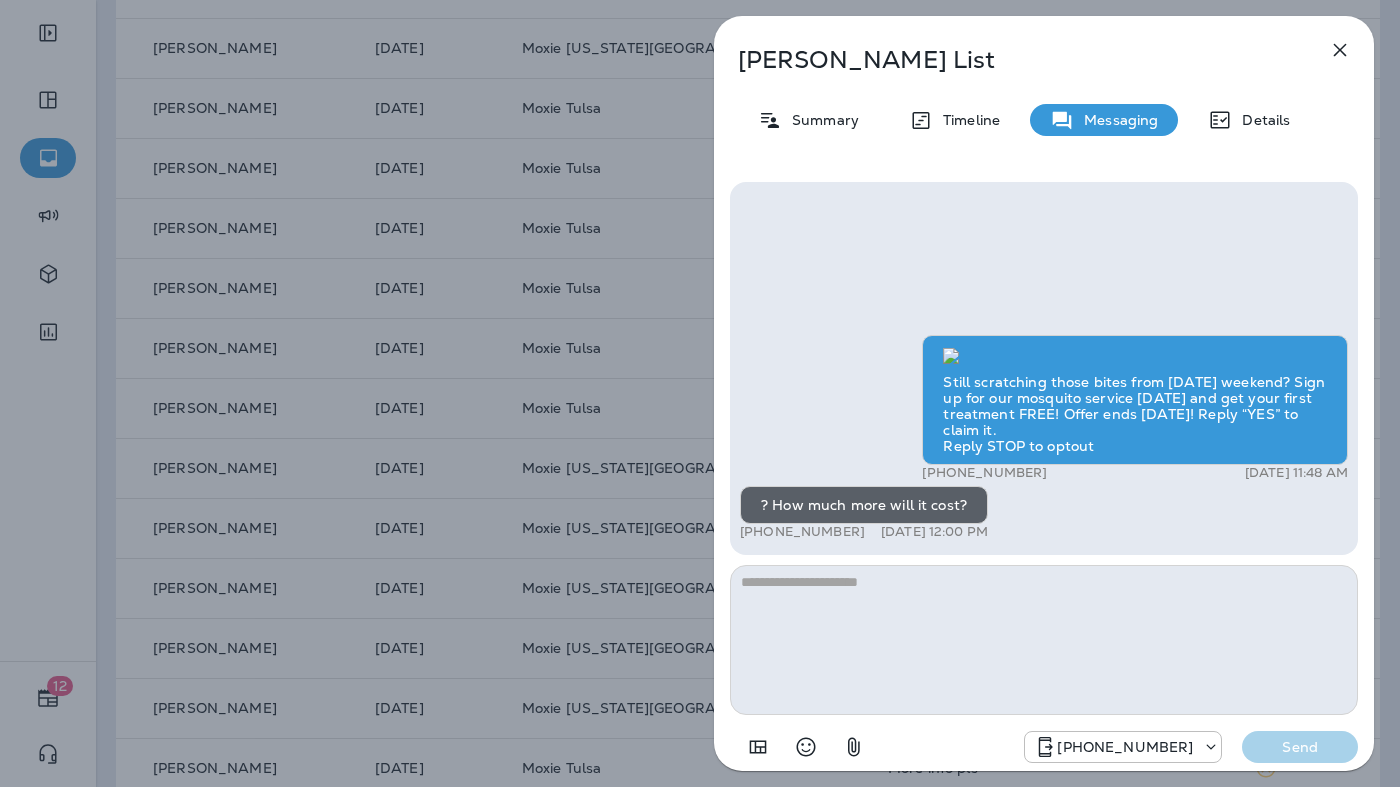 click 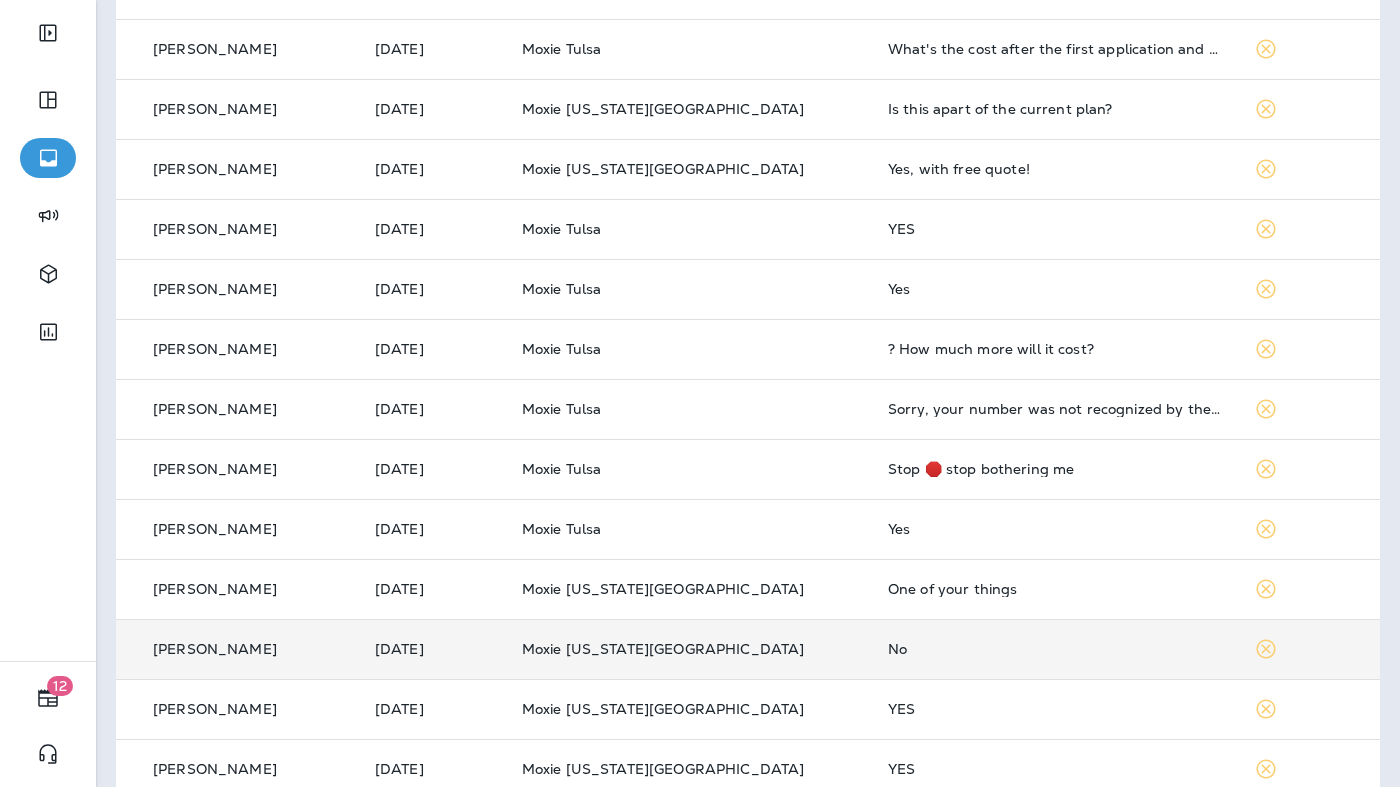 scroll, scrollTop: 0, scrollLeft: 0, axis: both 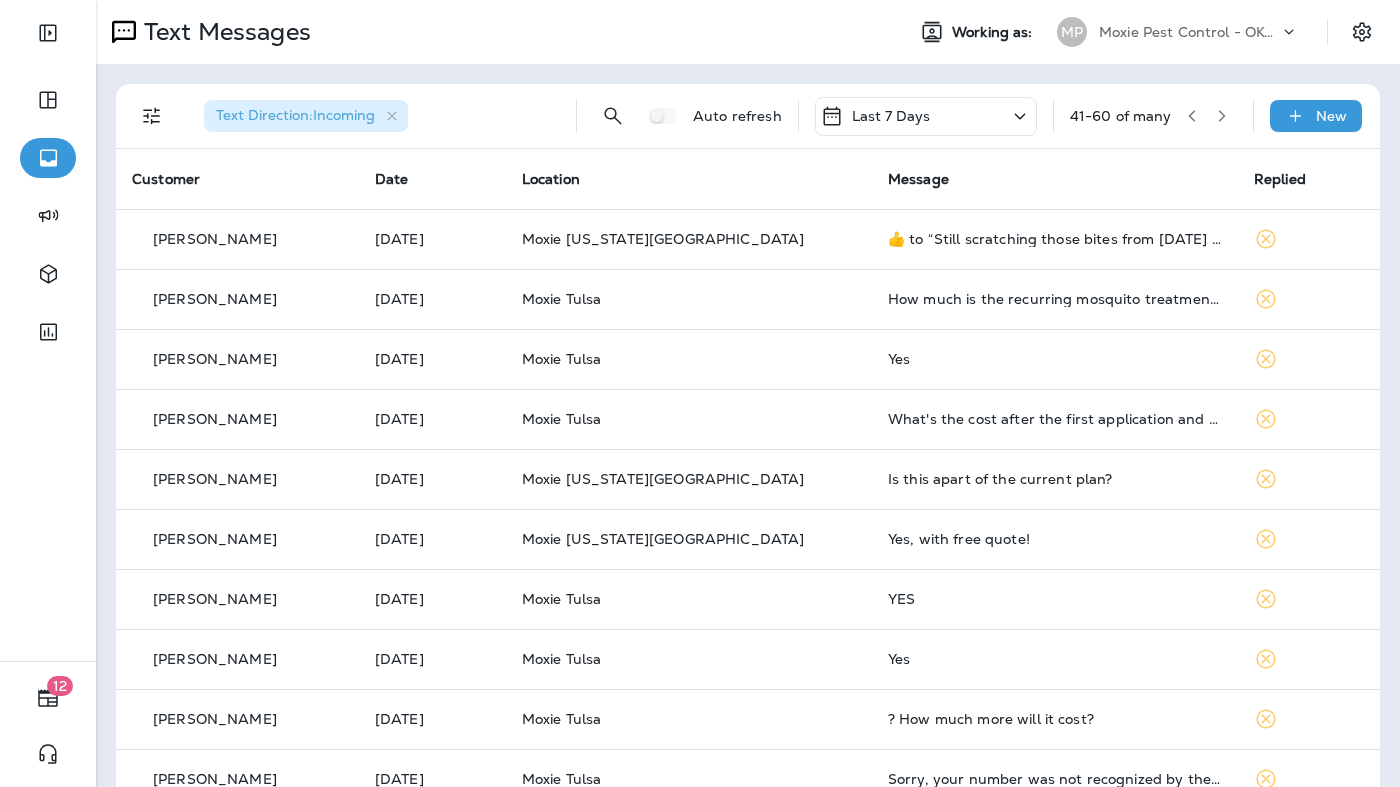 click 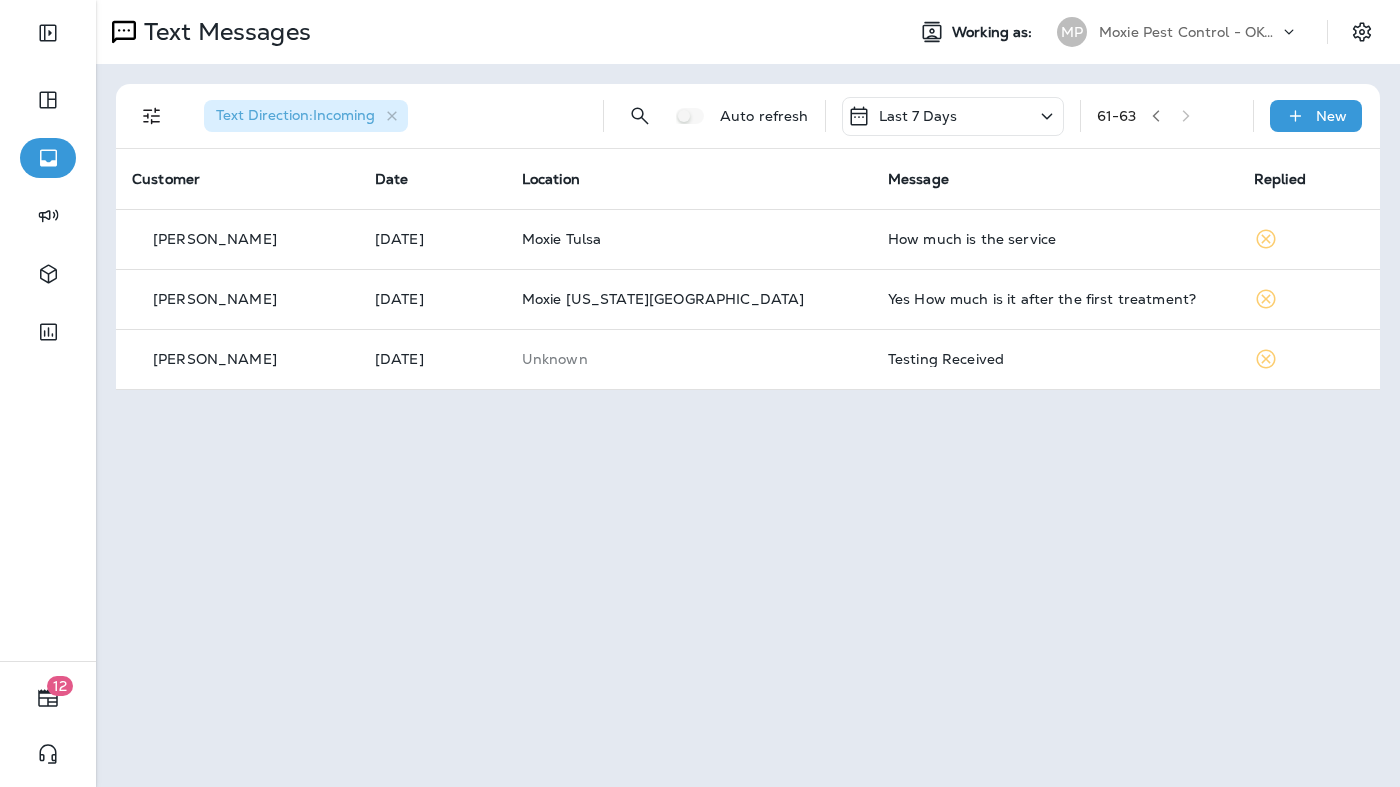 click at bounding box center (1156, 116) 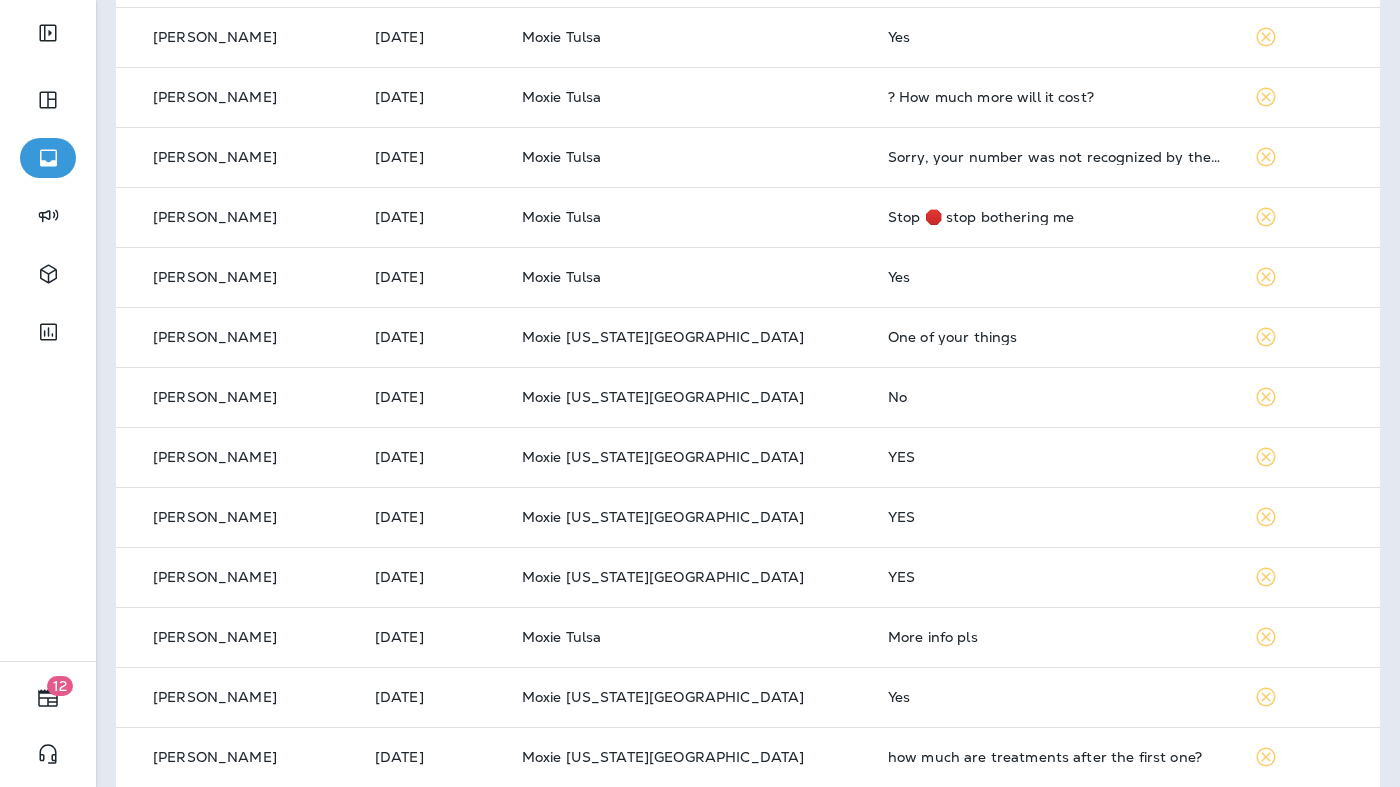 scroll, scrollTop: 642, scrollLeft: 0, axis: vertical 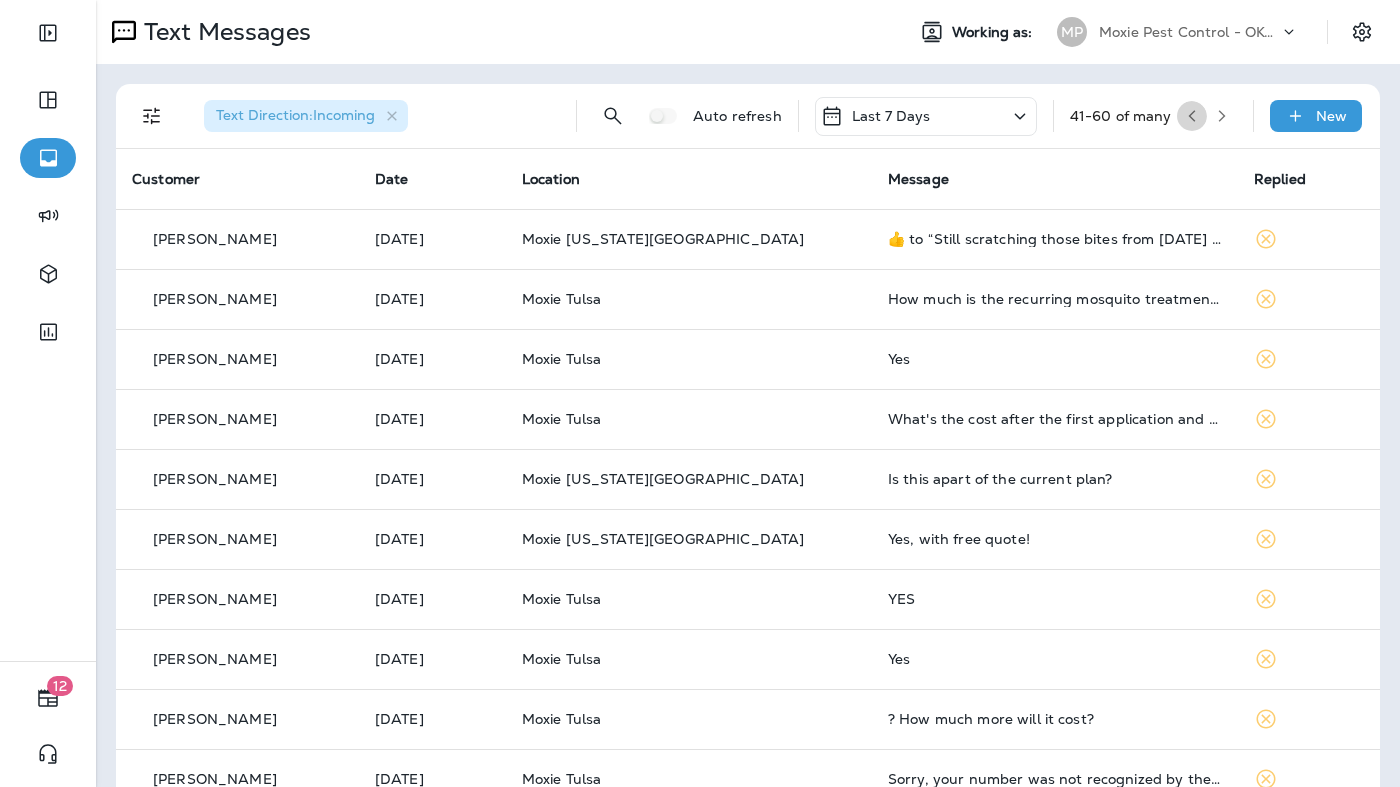 click at bounding box center (1192, 116) 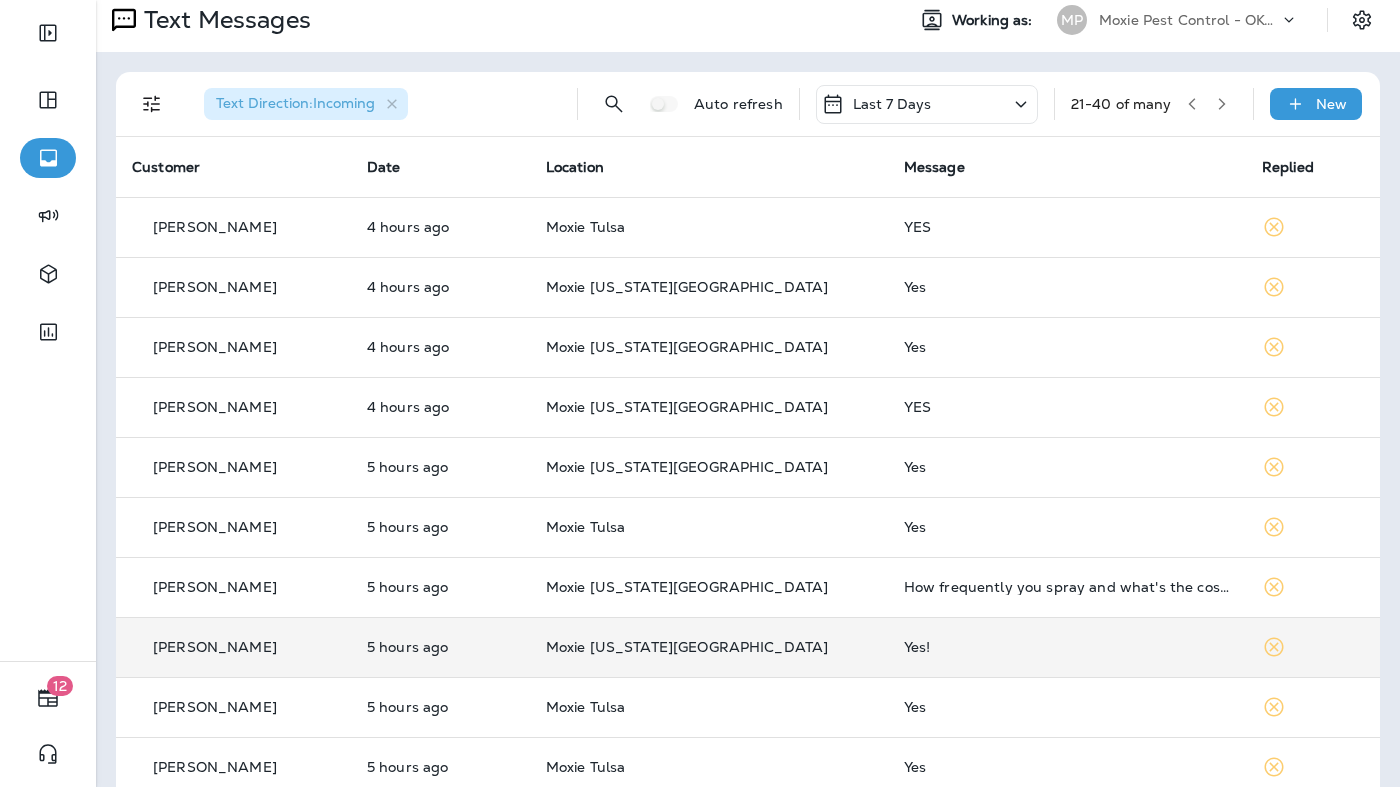 scroll, scrollTop: 1, scrollLeft: 0, axis: vertical 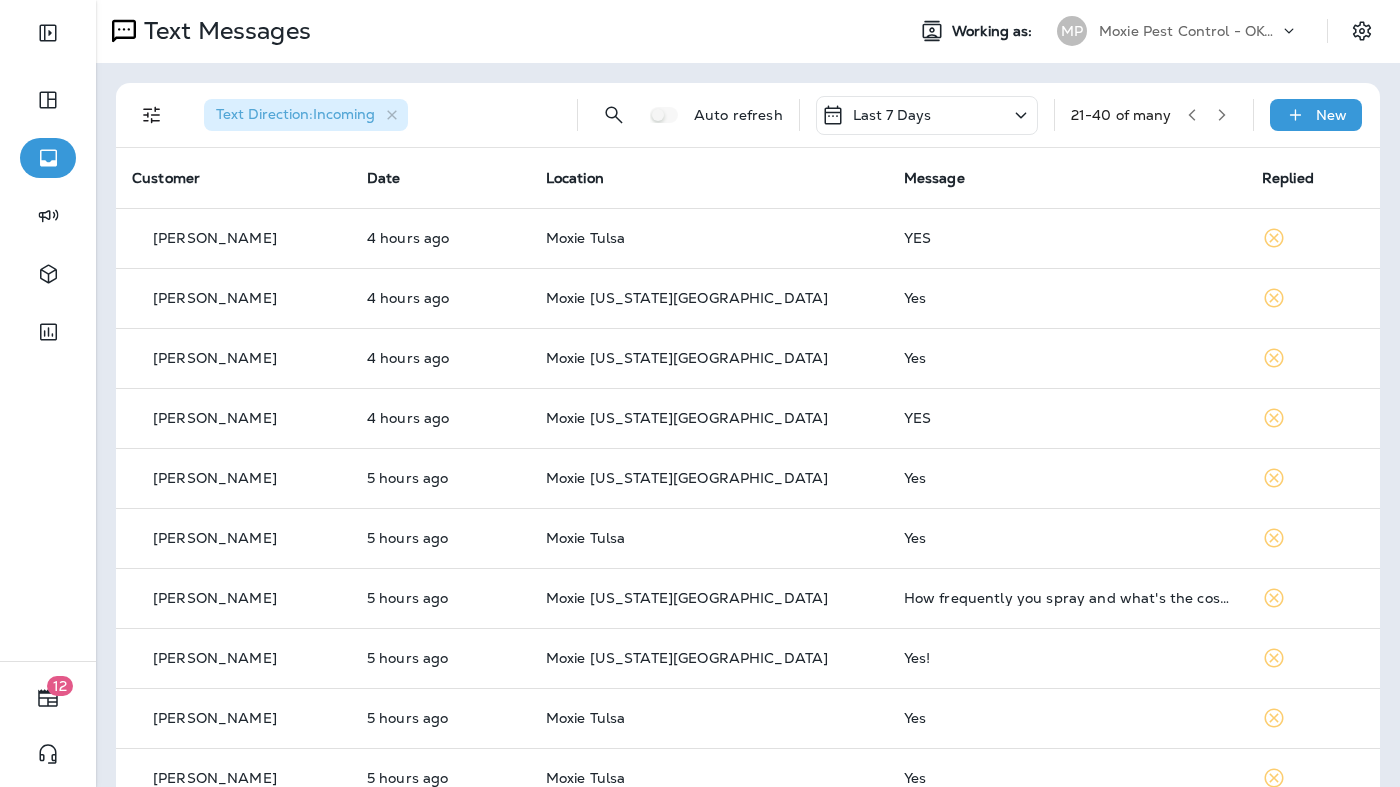 click at bounding box center (1192, 115) 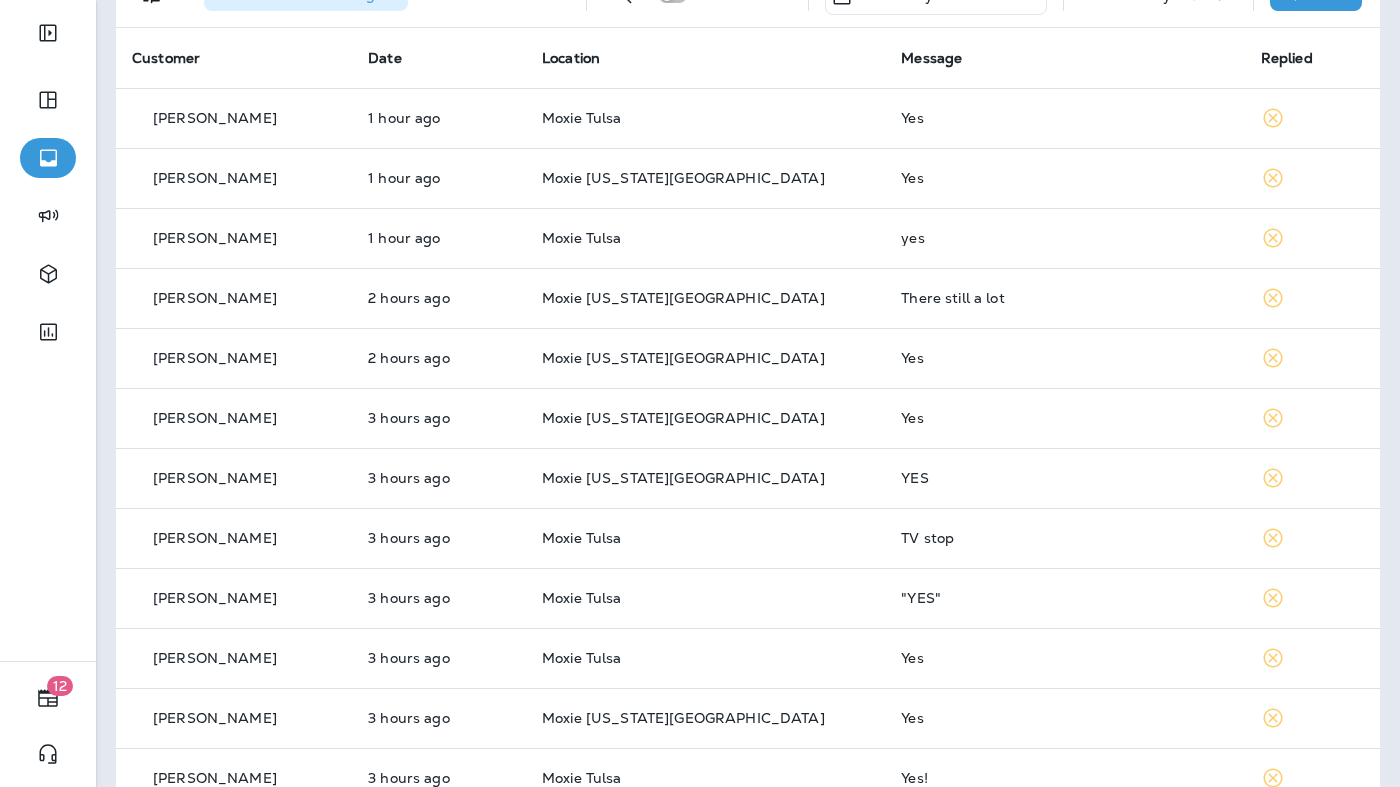 scroll, scrollTop: 0, scrollLeft: 0, axis: both 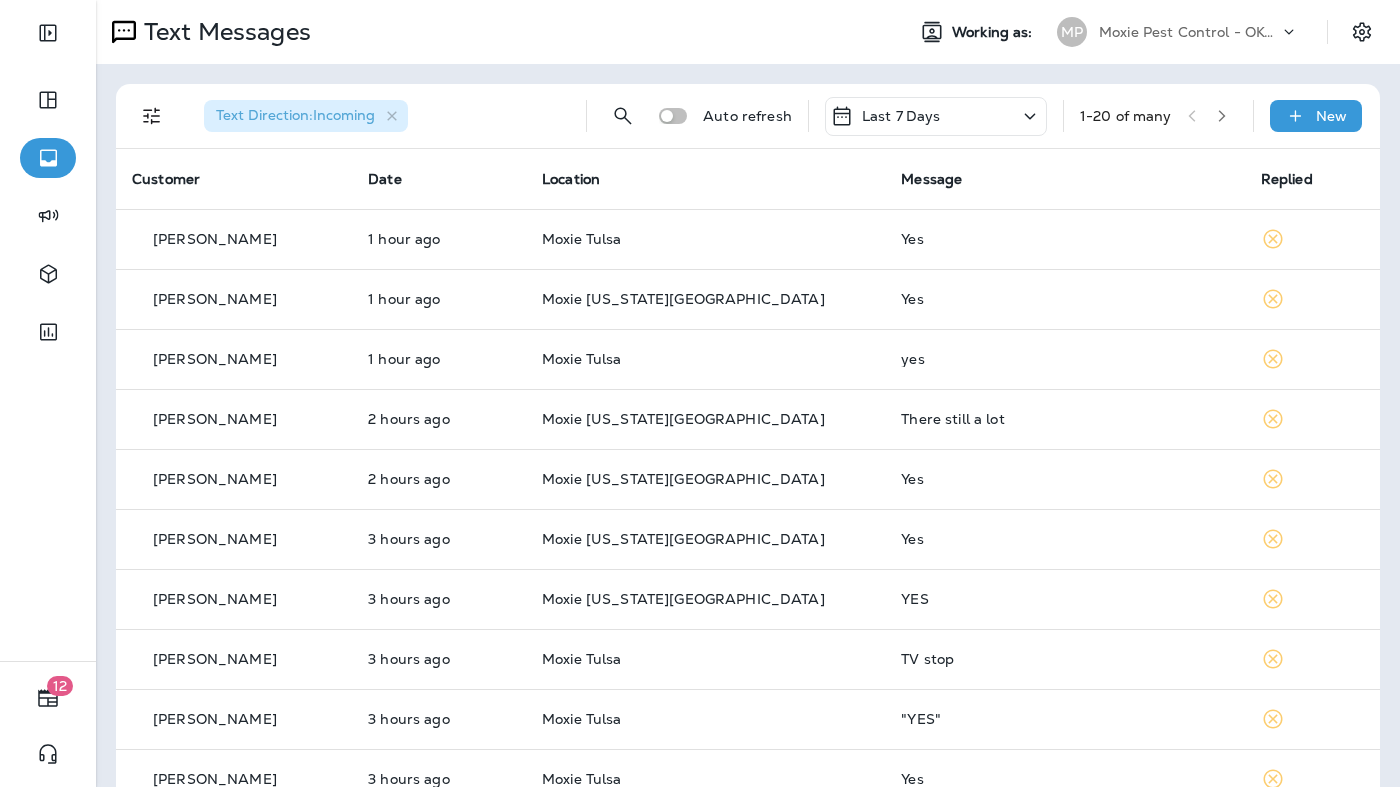 click at bounding box center [1222, 116] 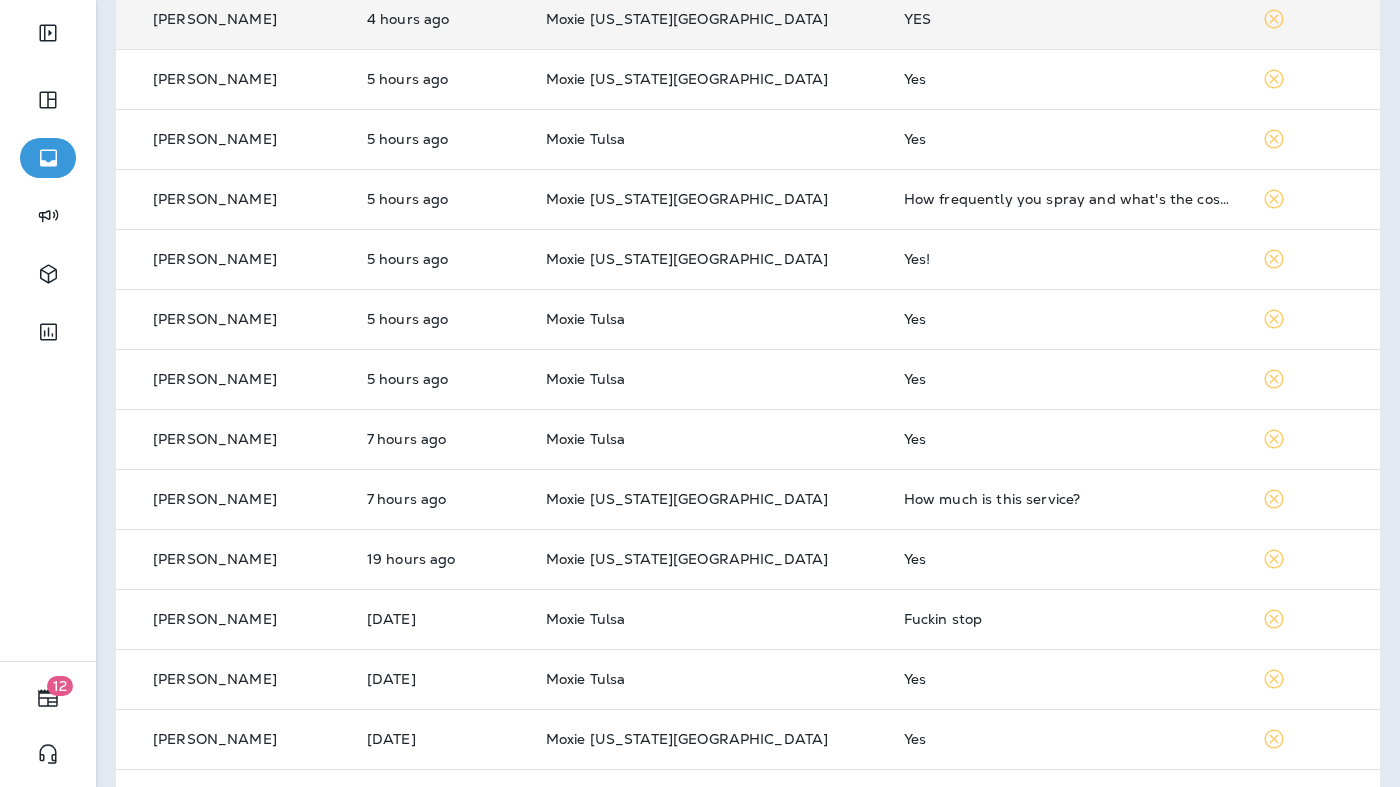 scroll, scrollTop: 642, scrollLeft: 0, axis: vertical 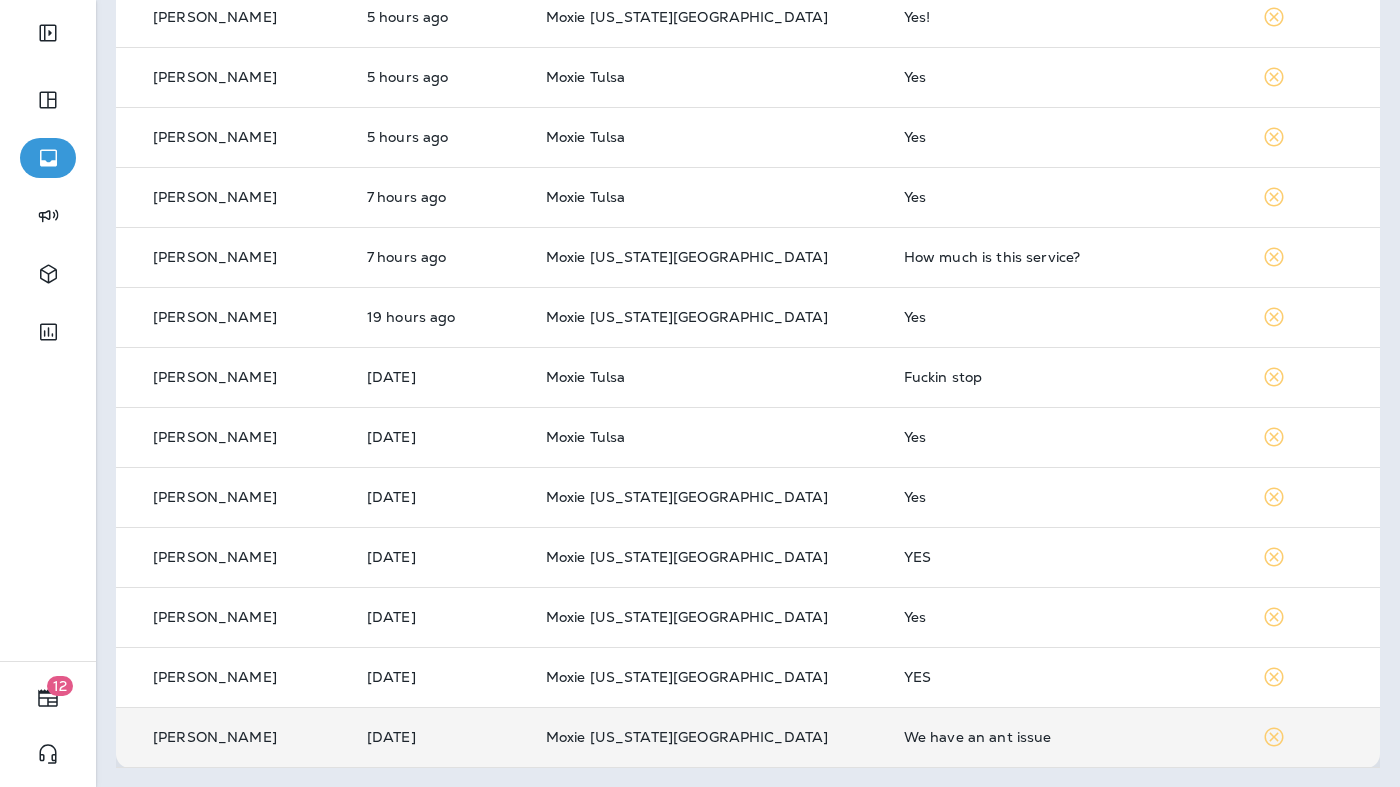 click on "We have an ant issue" at bounding box center [1067, 737] 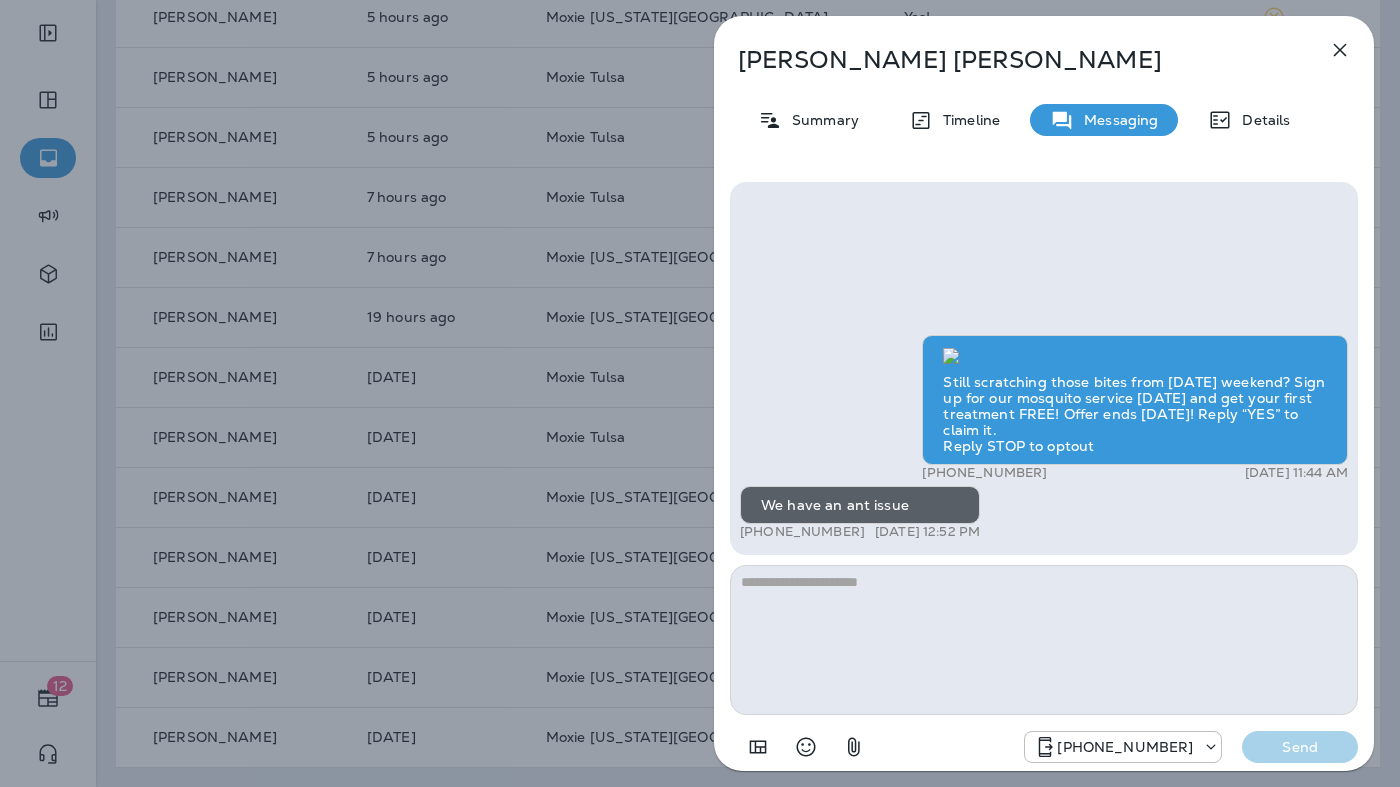 scroll, scrollTop: -520, scrollLeft: 0, axis: vertical 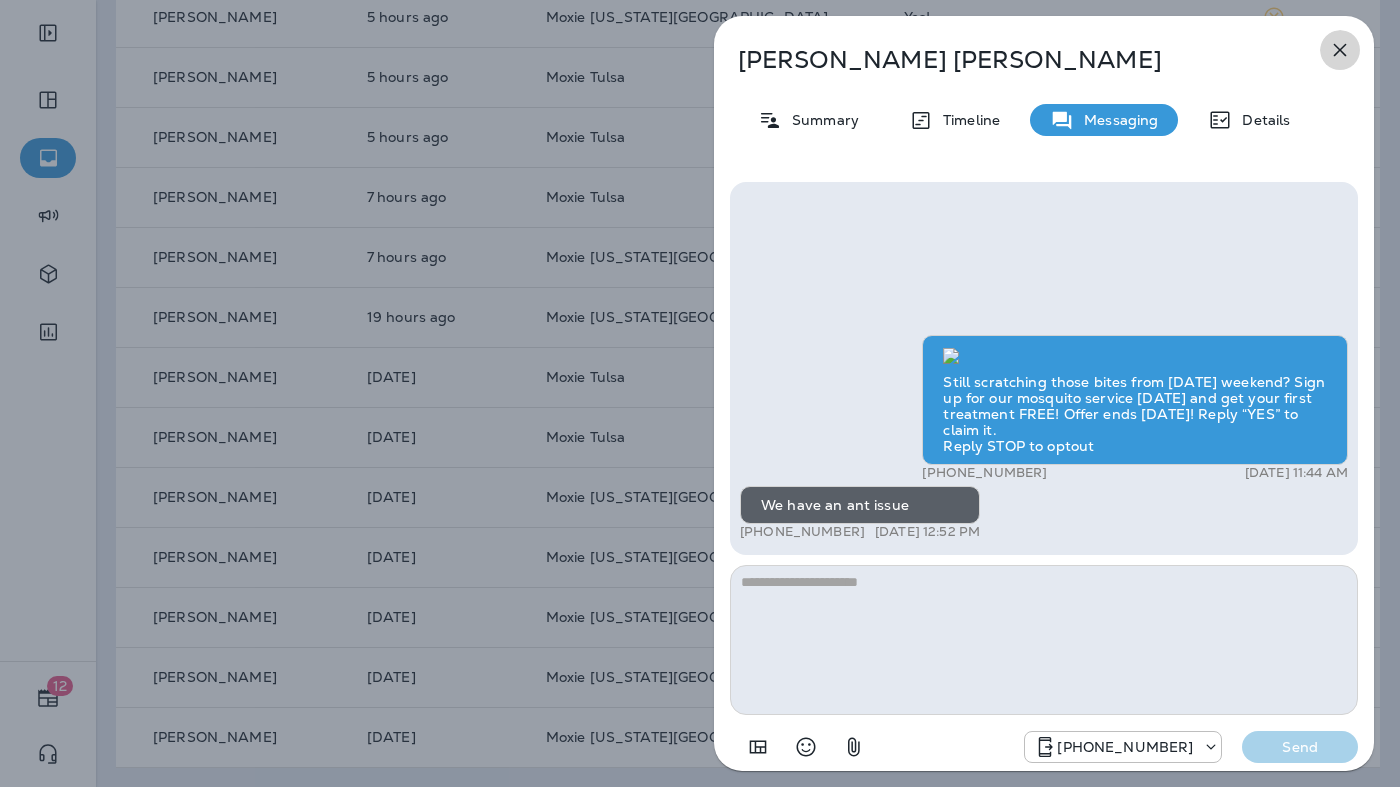 click 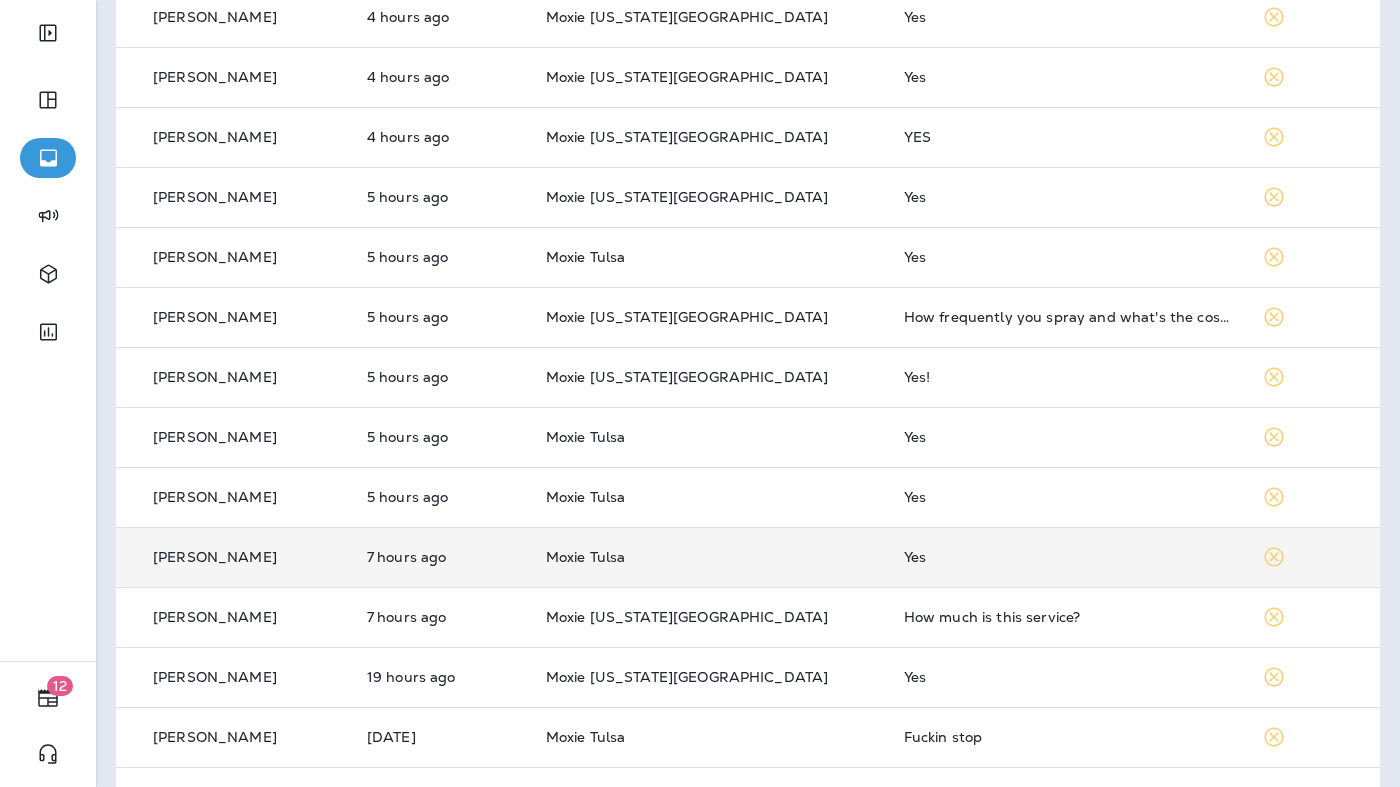 scroll, scrollTop: 0, scrollLeft: 0, axis: both 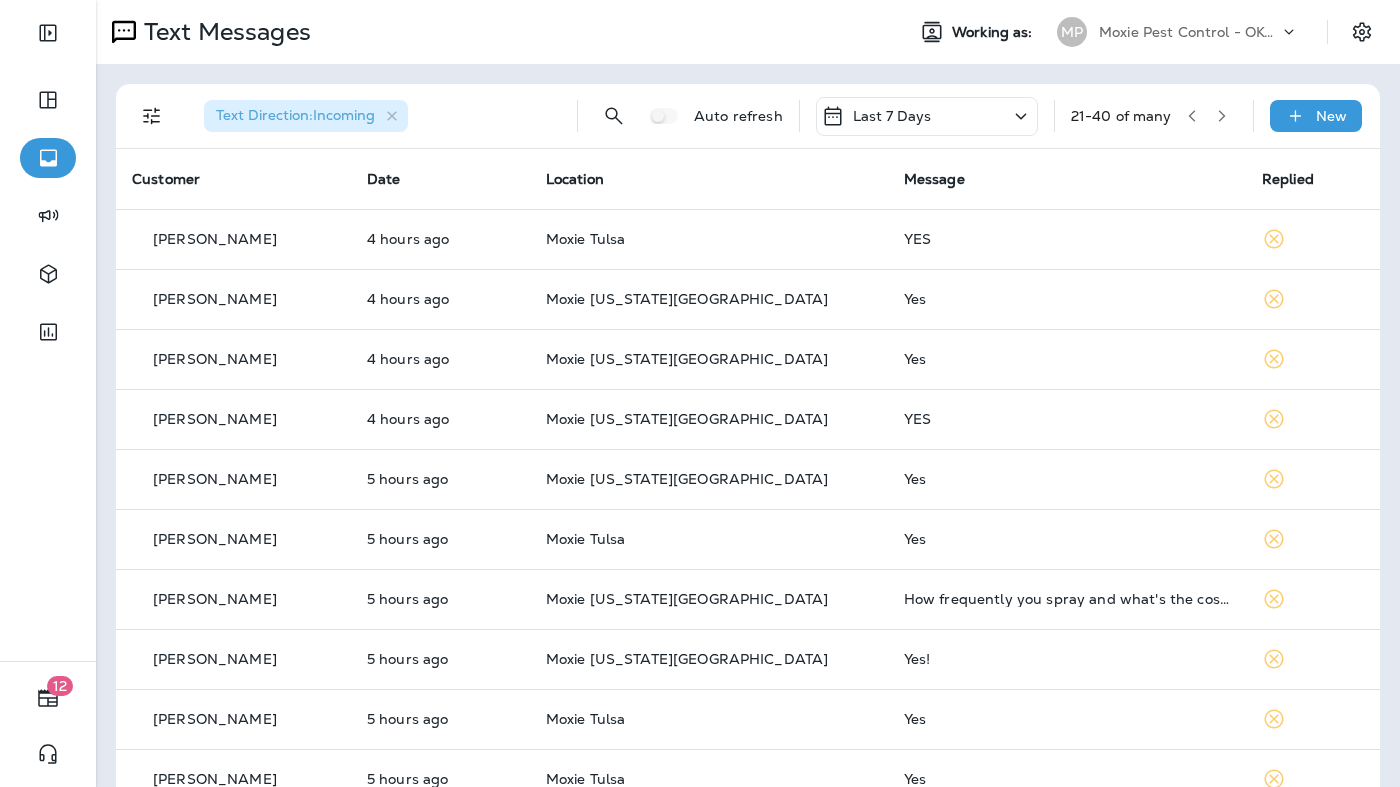 click 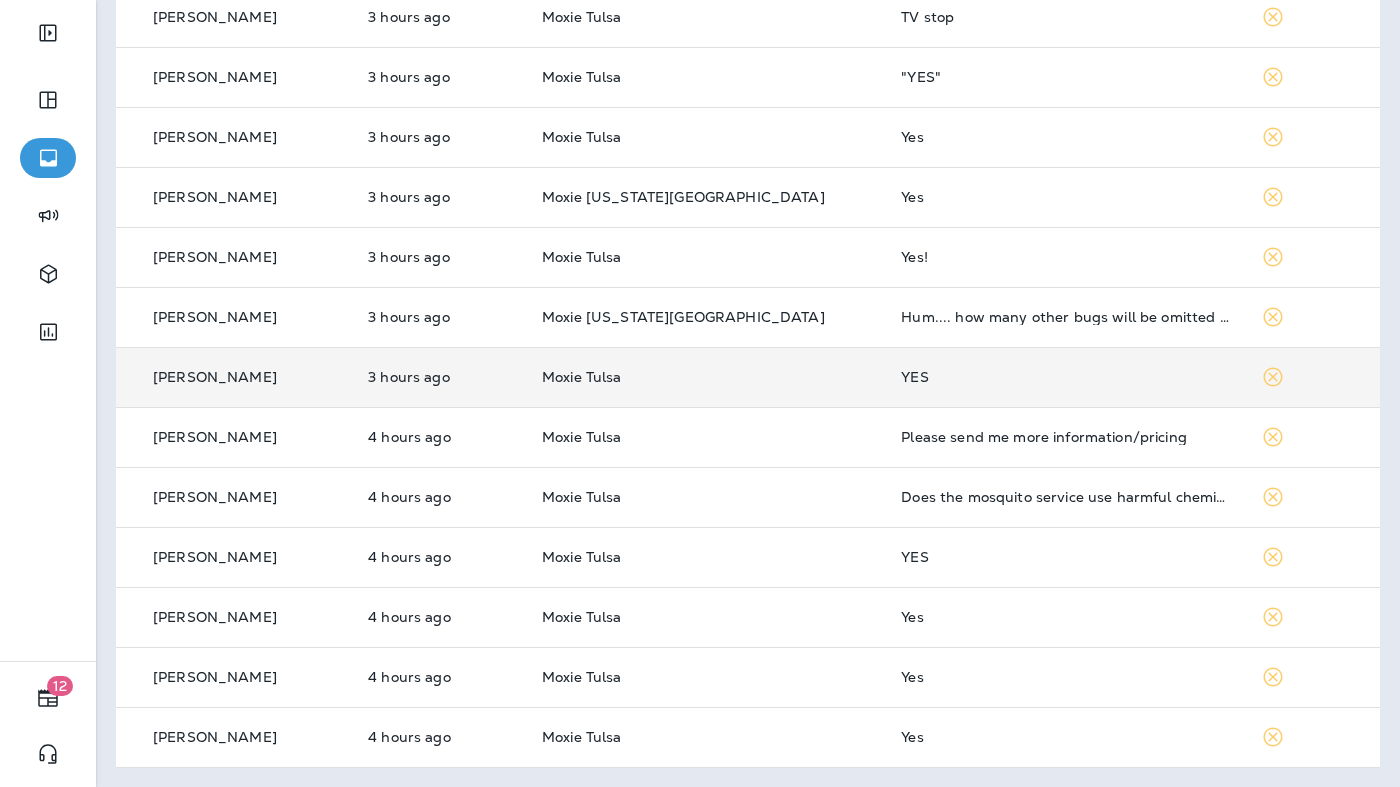 scroll, scrollTop: 0, scrollLeft: 0, axis: both 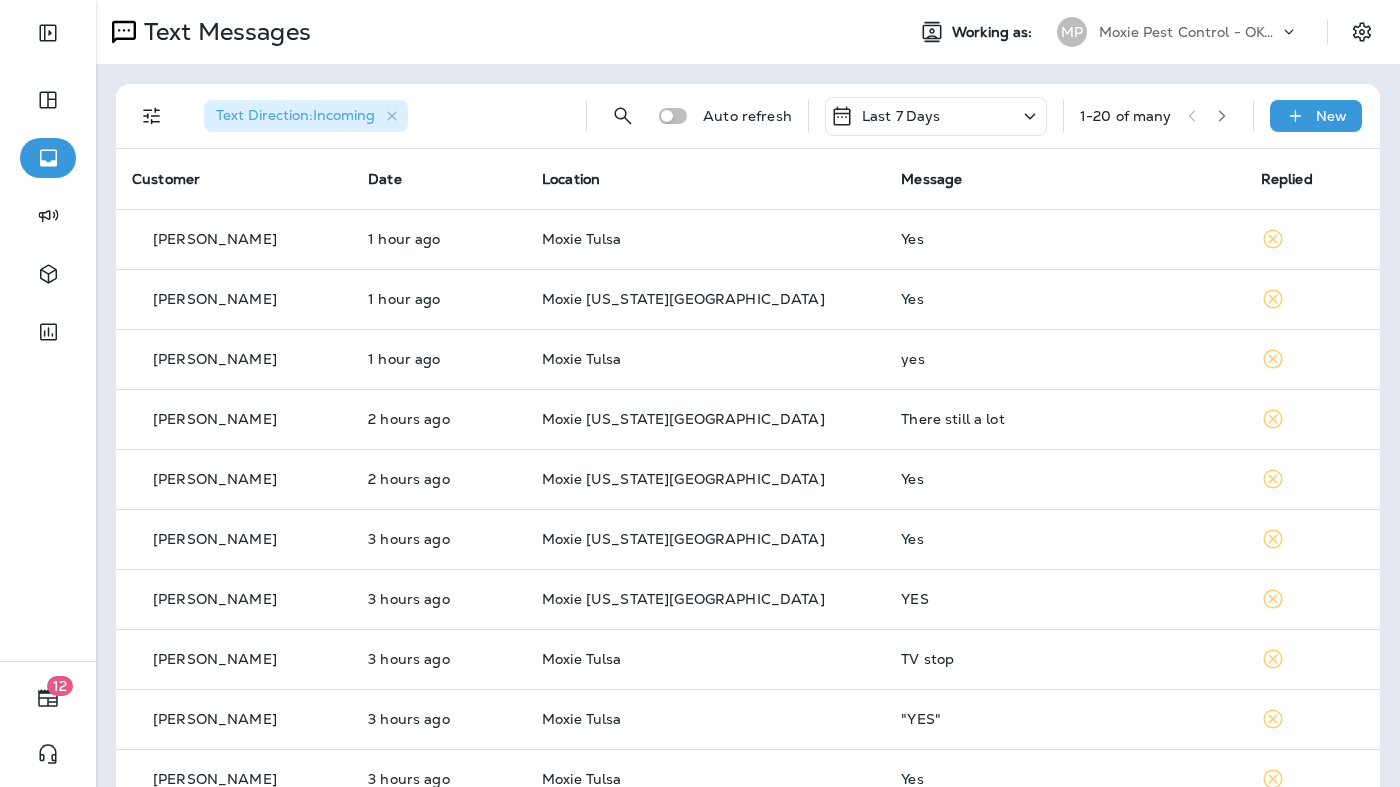 click at bounding box center (1222, 116) 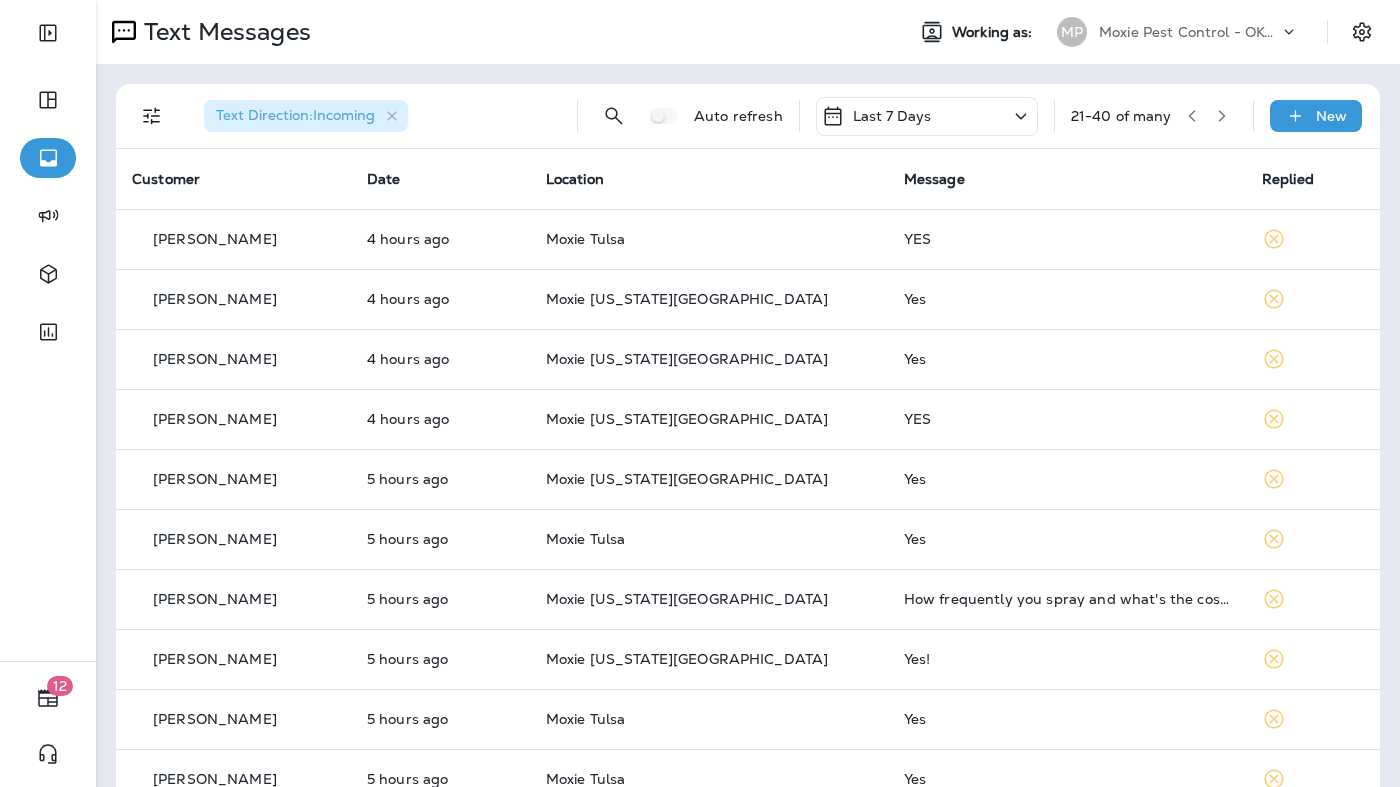 click 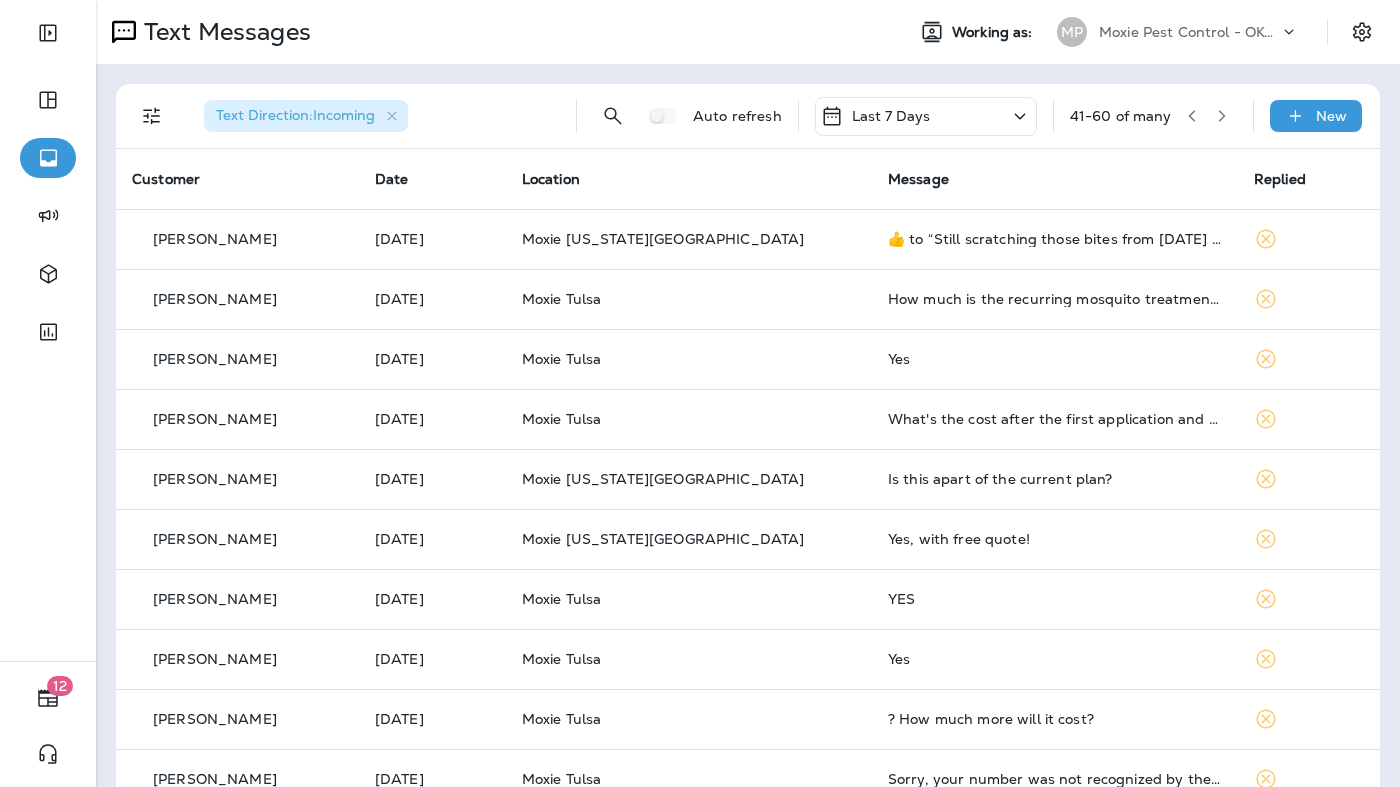 click 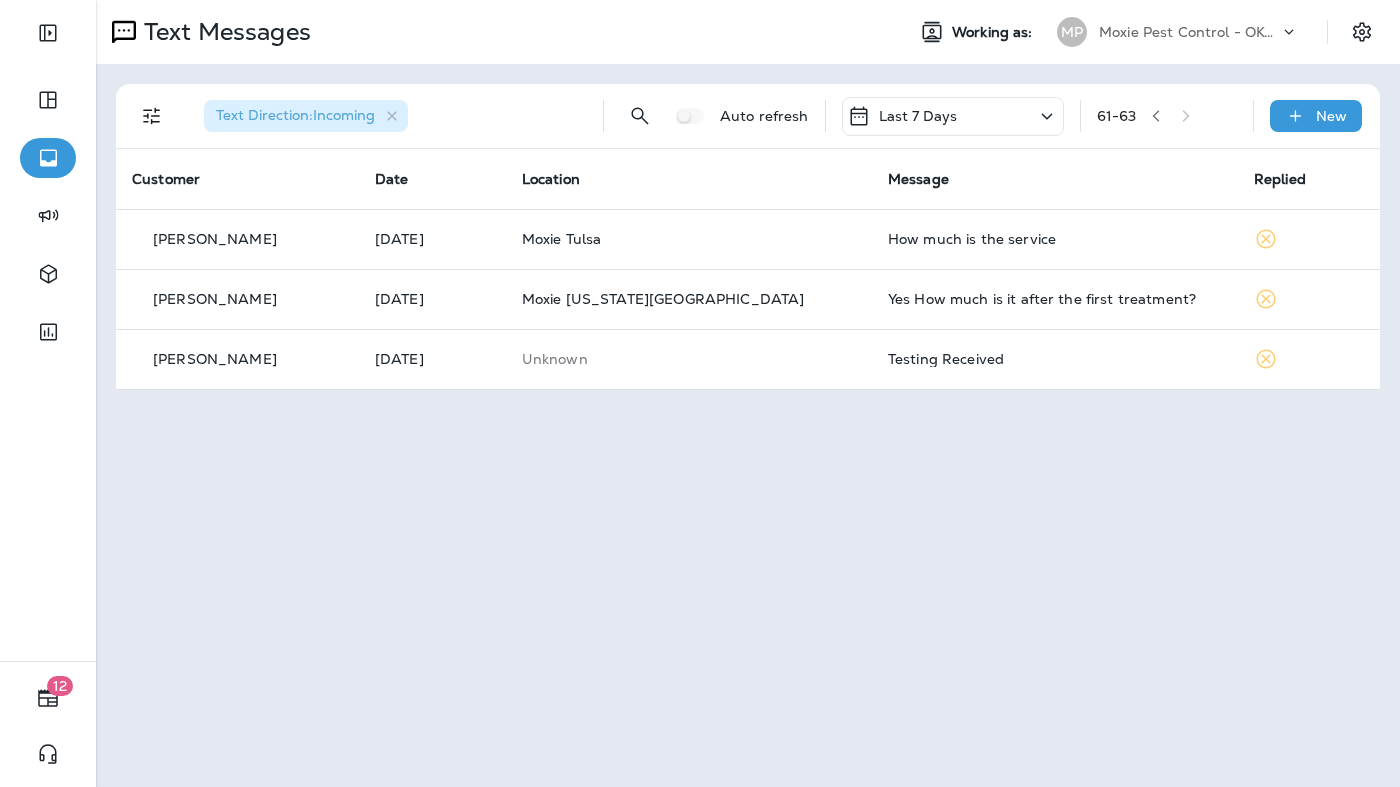 click 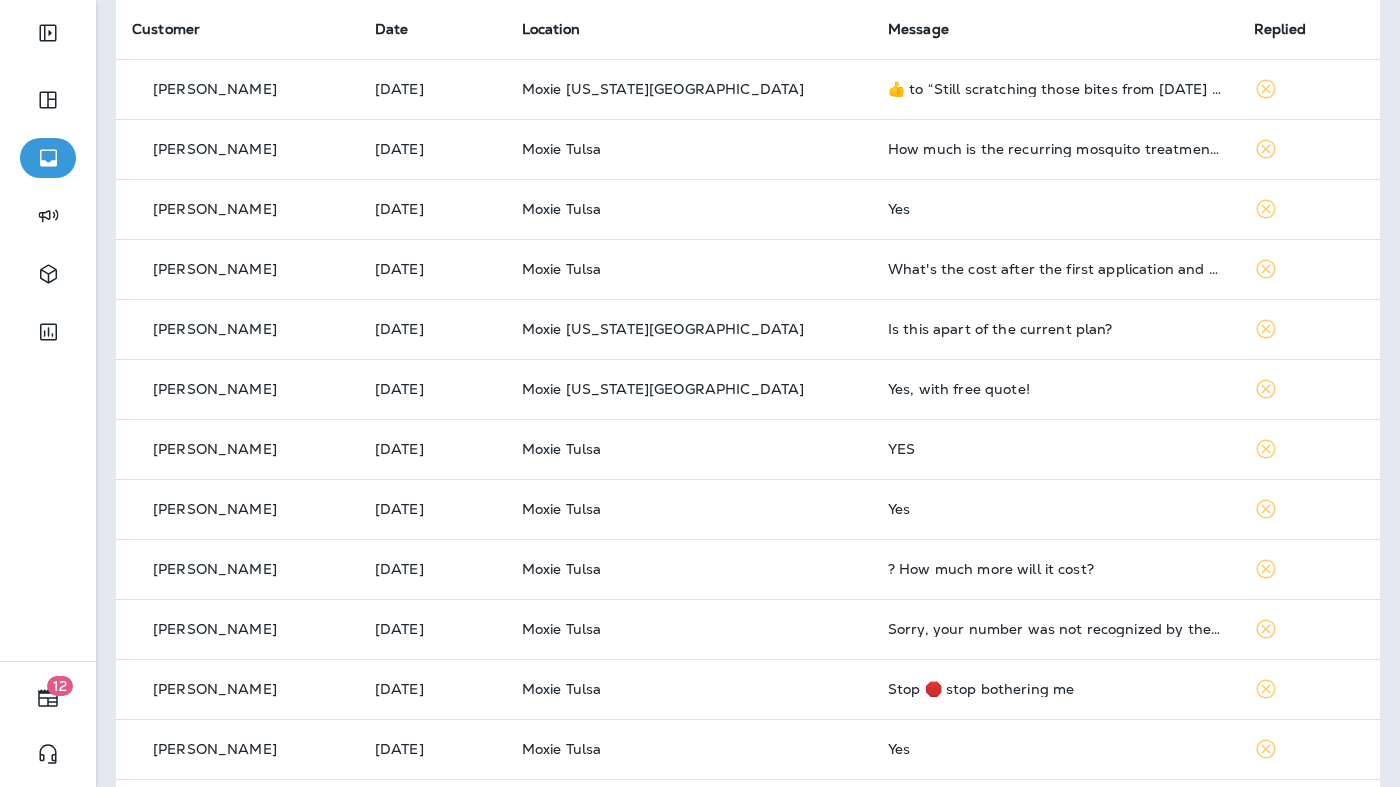 scroll, scrollTop: 642, scrollLeft: 0, axis: vertical 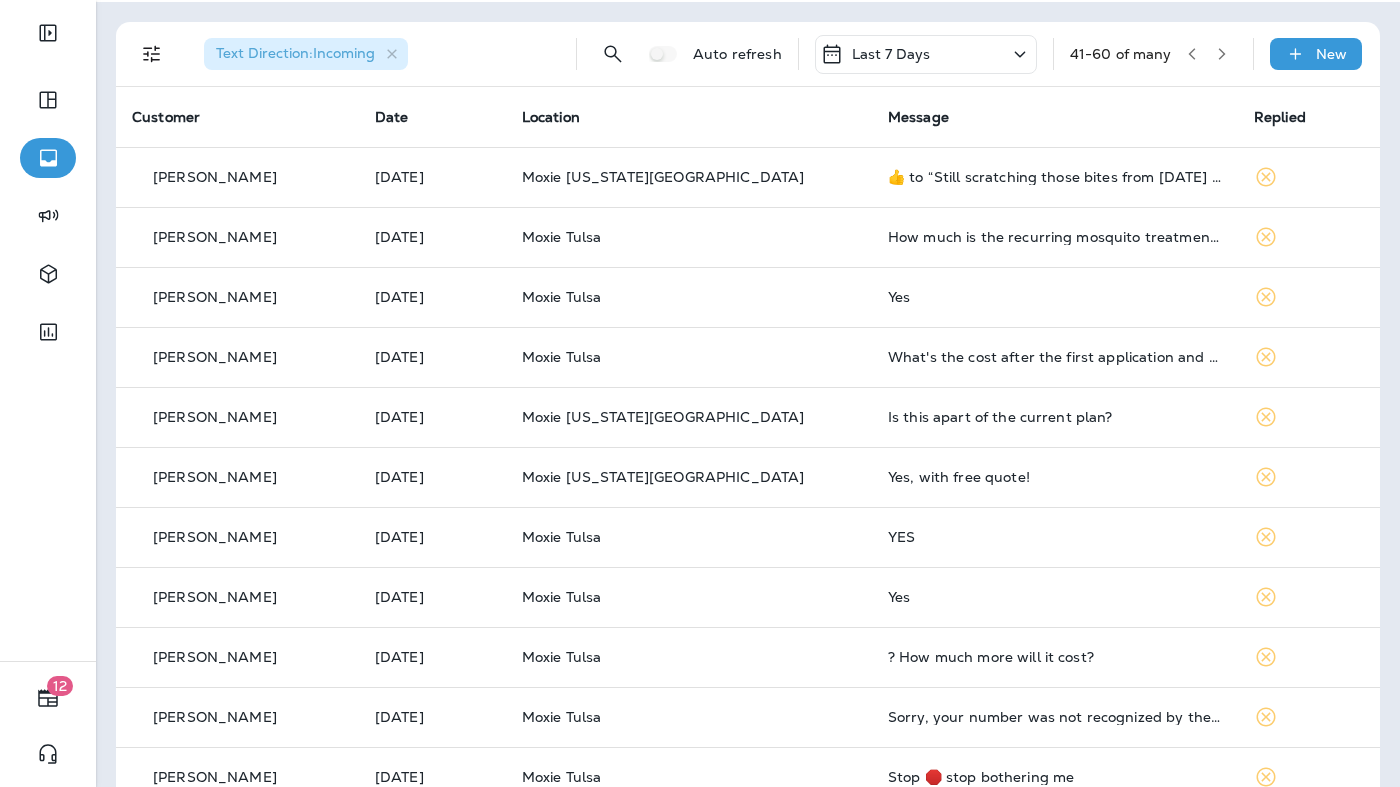 click at bounding box center [1192, 54] 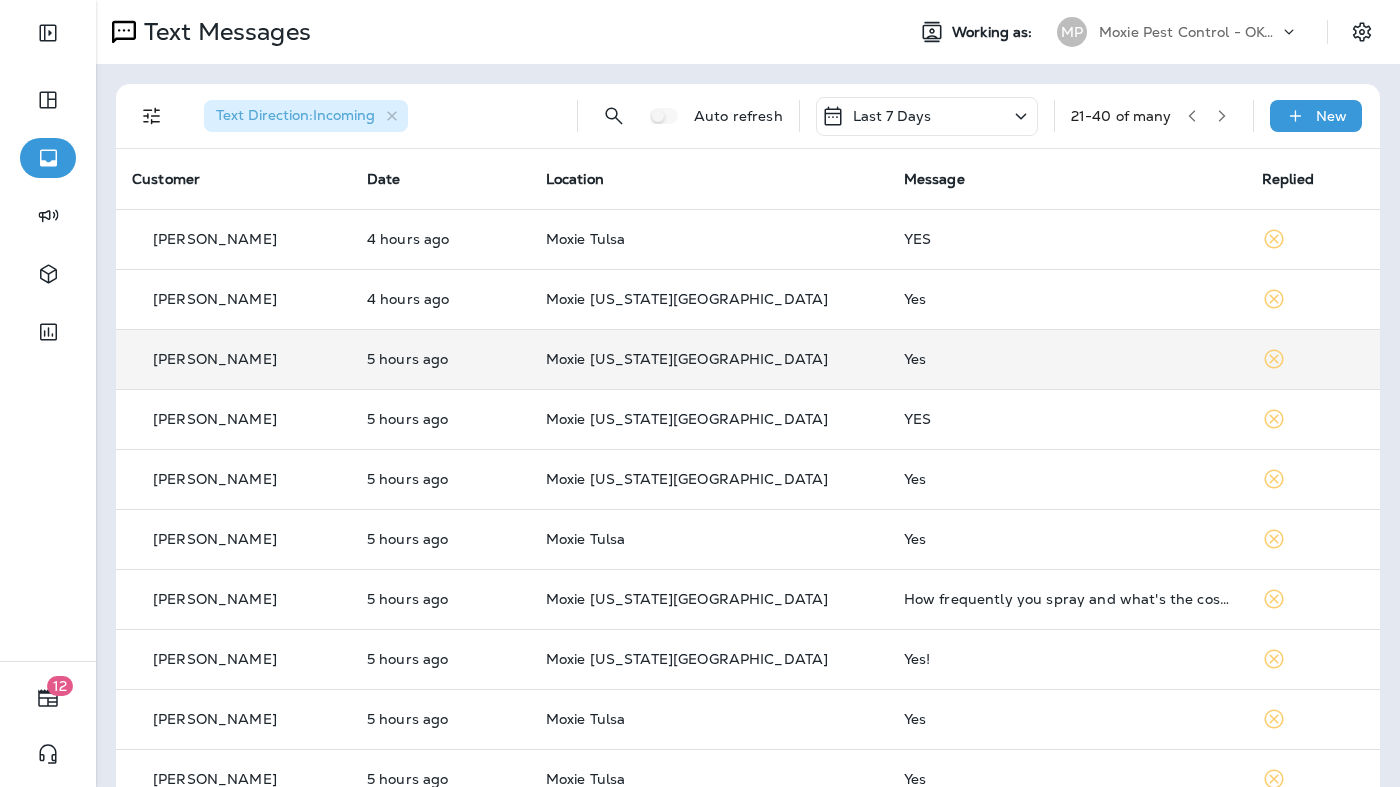 scroll, scrollTop: 642, scrollLeft: 0, axis: vertical 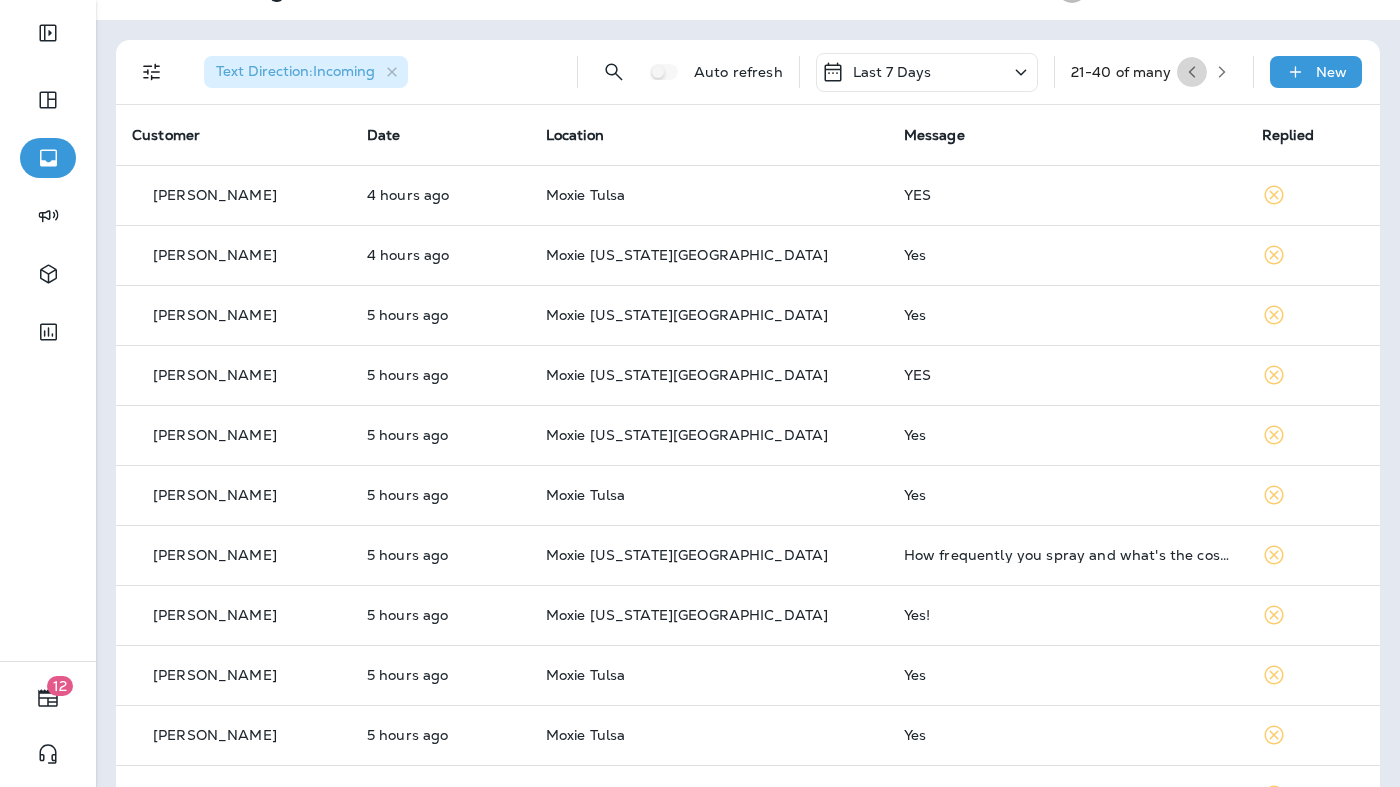 click 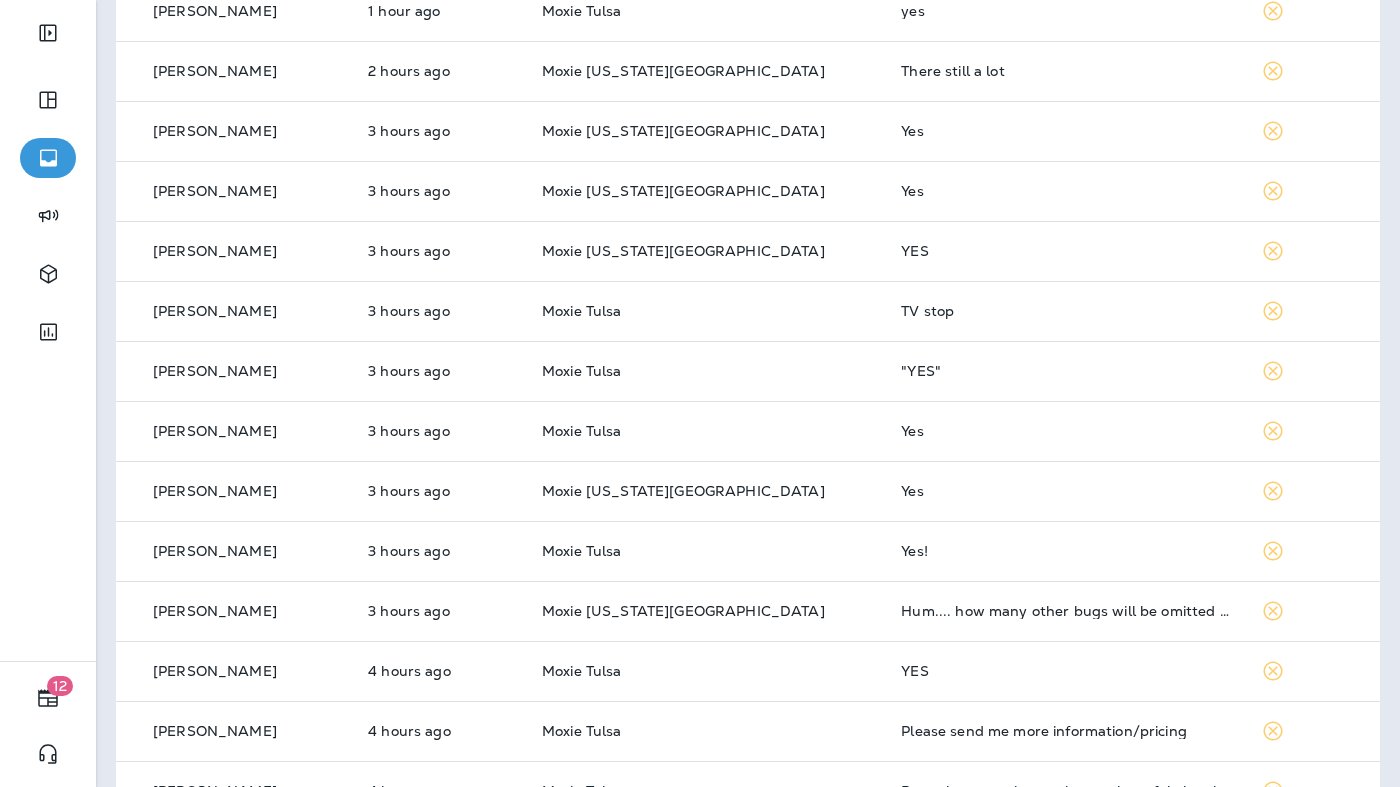 scroll, scrollTop: 642, scrollLeft: 0, axis: vertical 